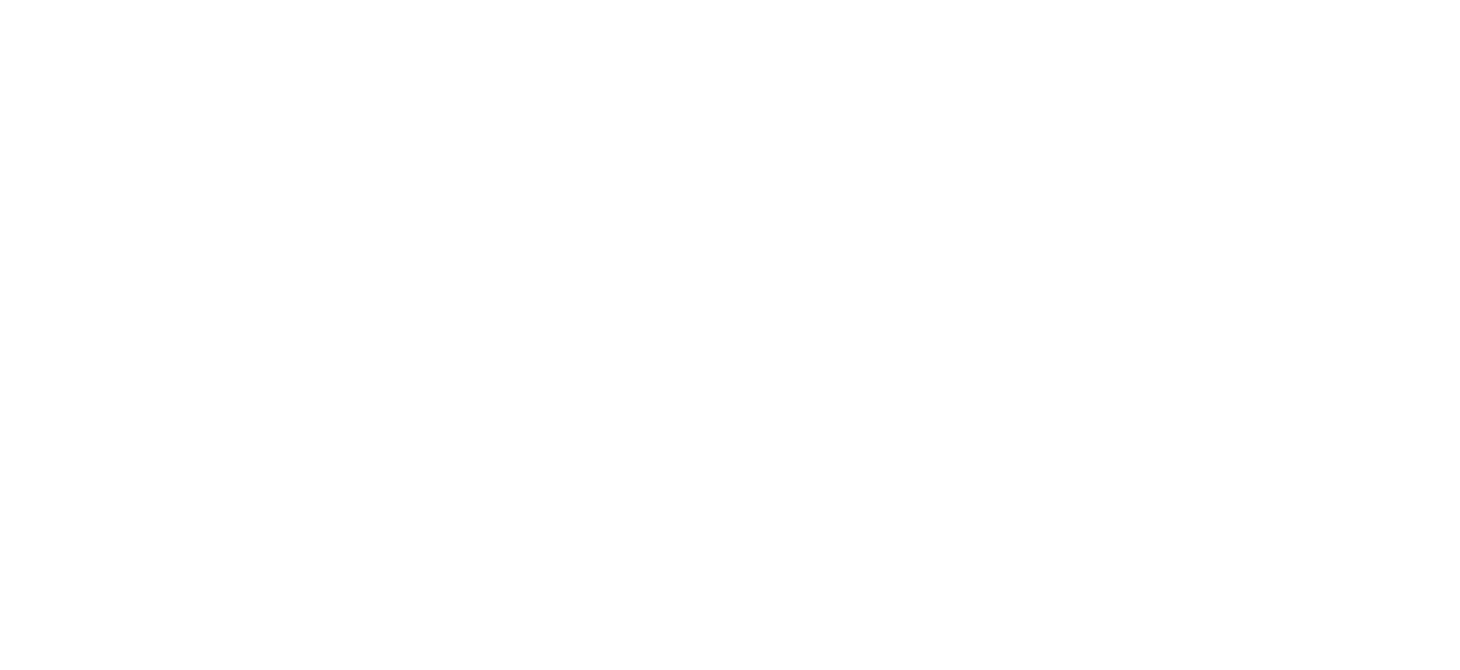 scroll, scrollTop: 0, scrollLeft: 0, axis: both 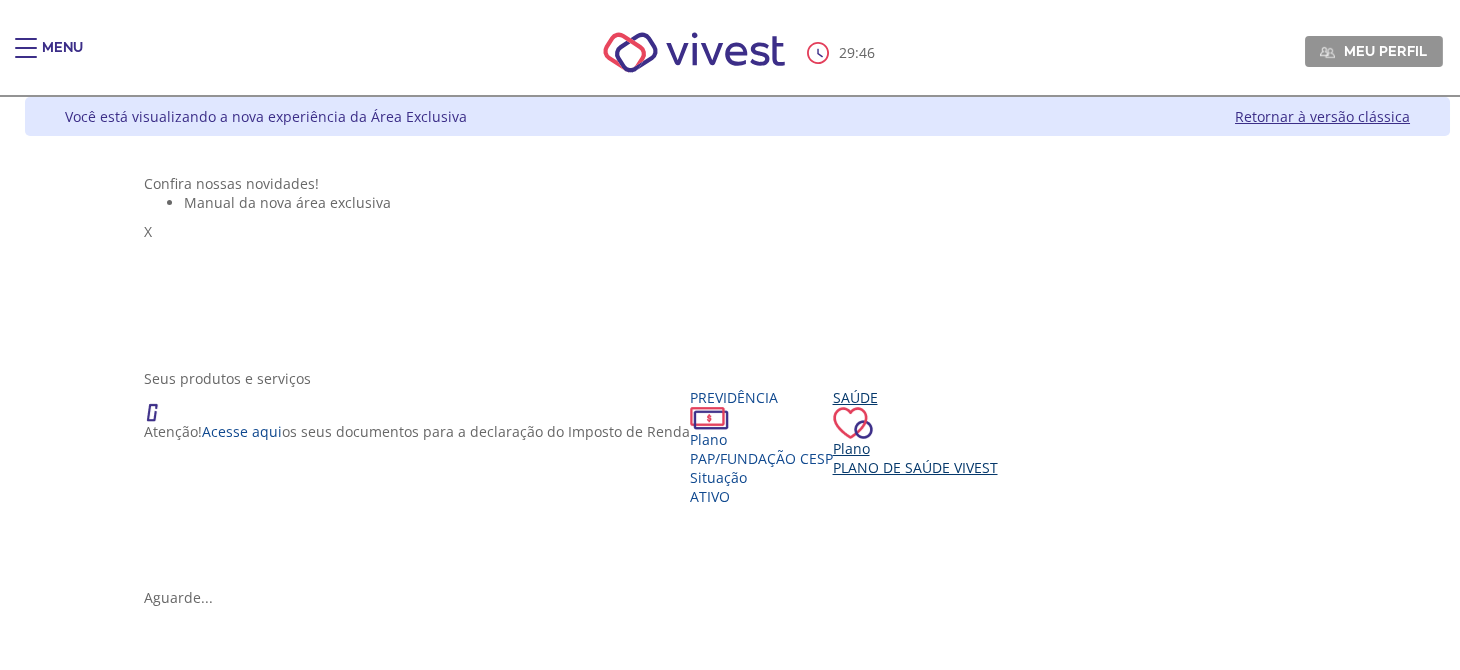 click on "Plano de Saúde VIVEST" at bounding box center [915, 467] 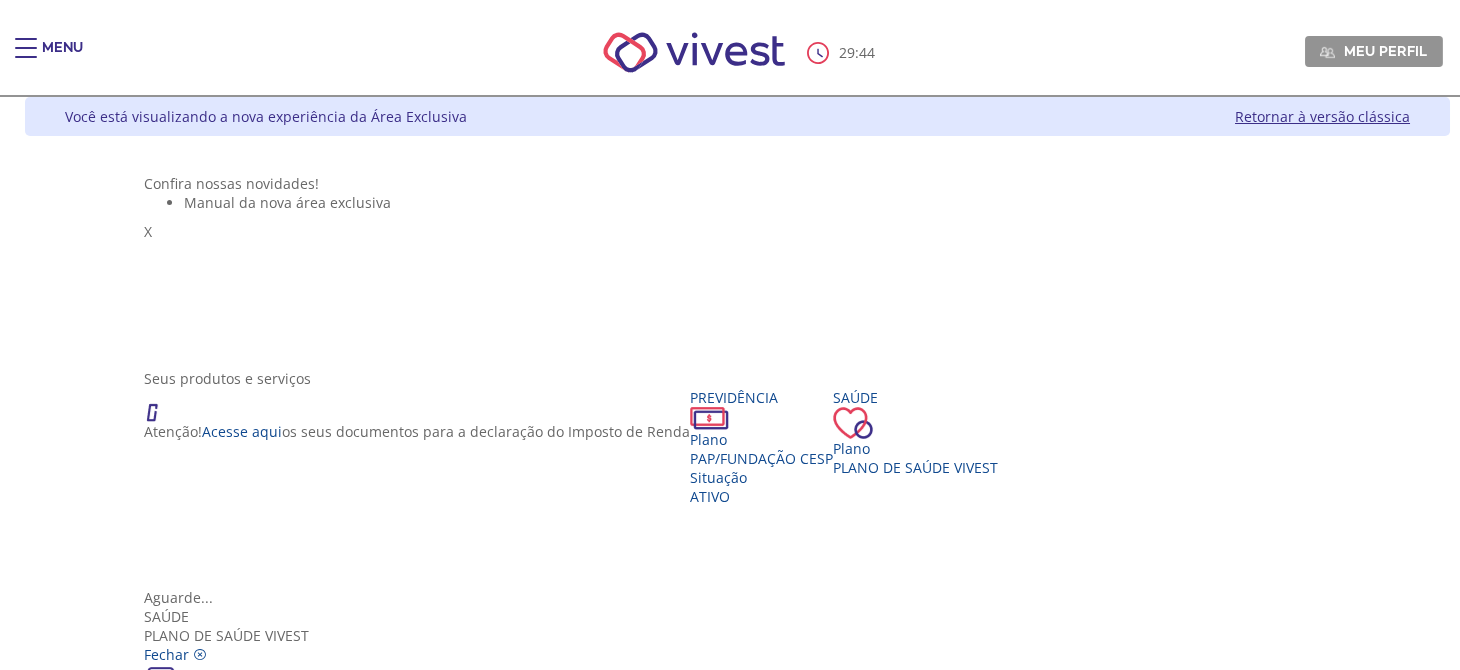 scroll, scrollTop: 35, scrollLeft: 0, axis: vertical 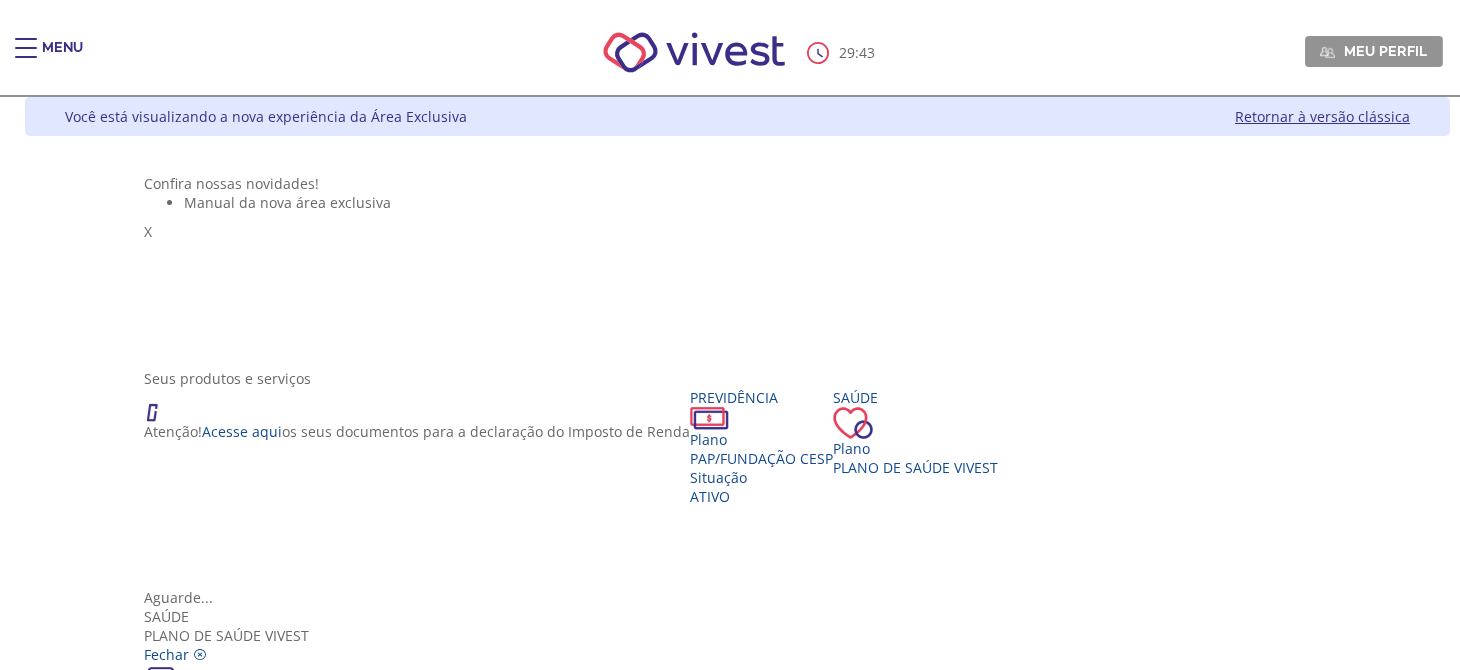 click on "Portal de Serviços de Saúde" at bounding box center [738, 1186] 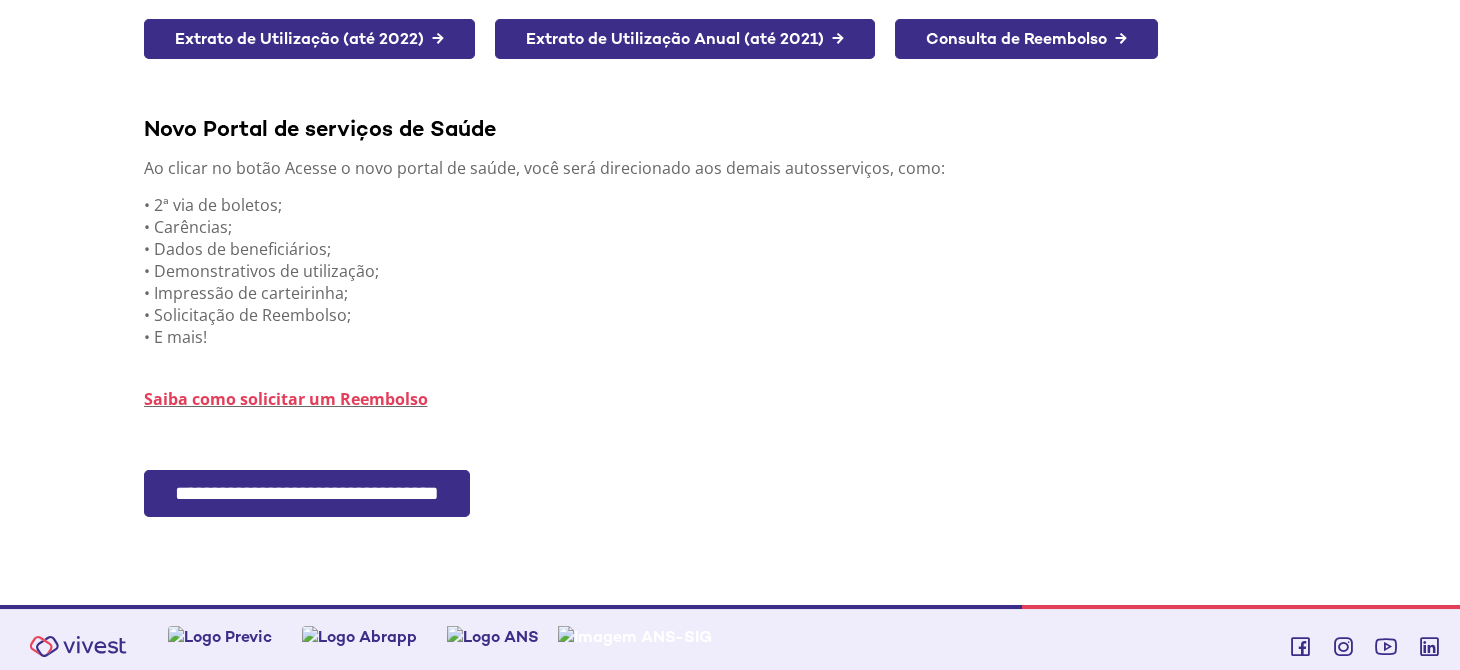 scroll, scrollTop: 465, scrollLeft: 0, axis: vertical 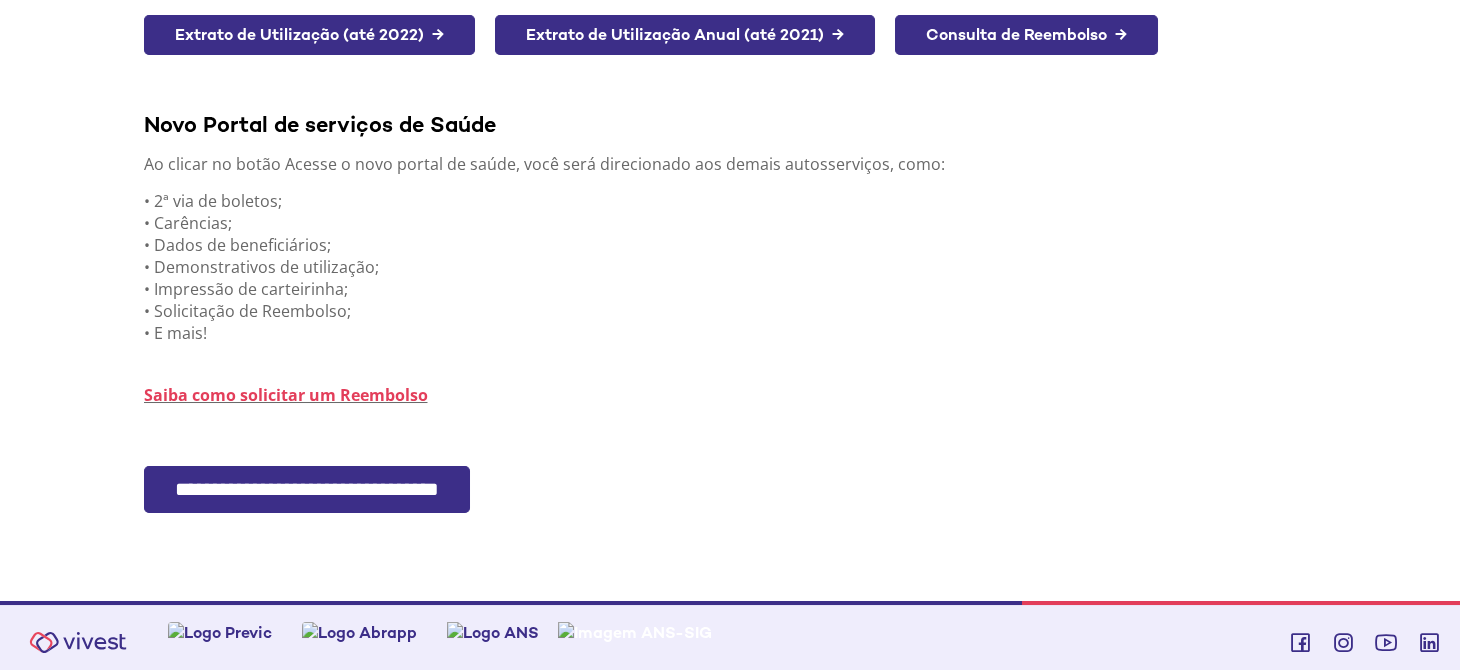 click on "**********" at bounding box center [307, 489] 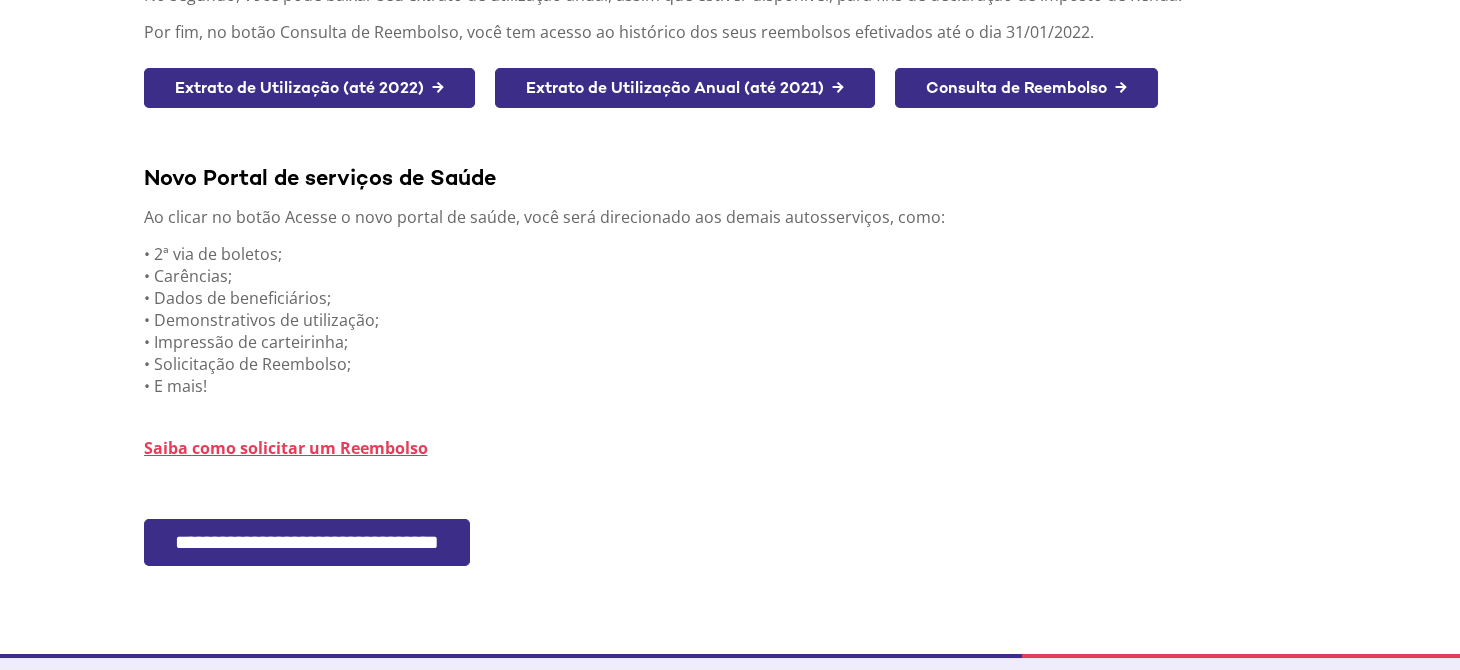 scroll, scrollTop: 465, scrollLeft: 0, axis: vertical 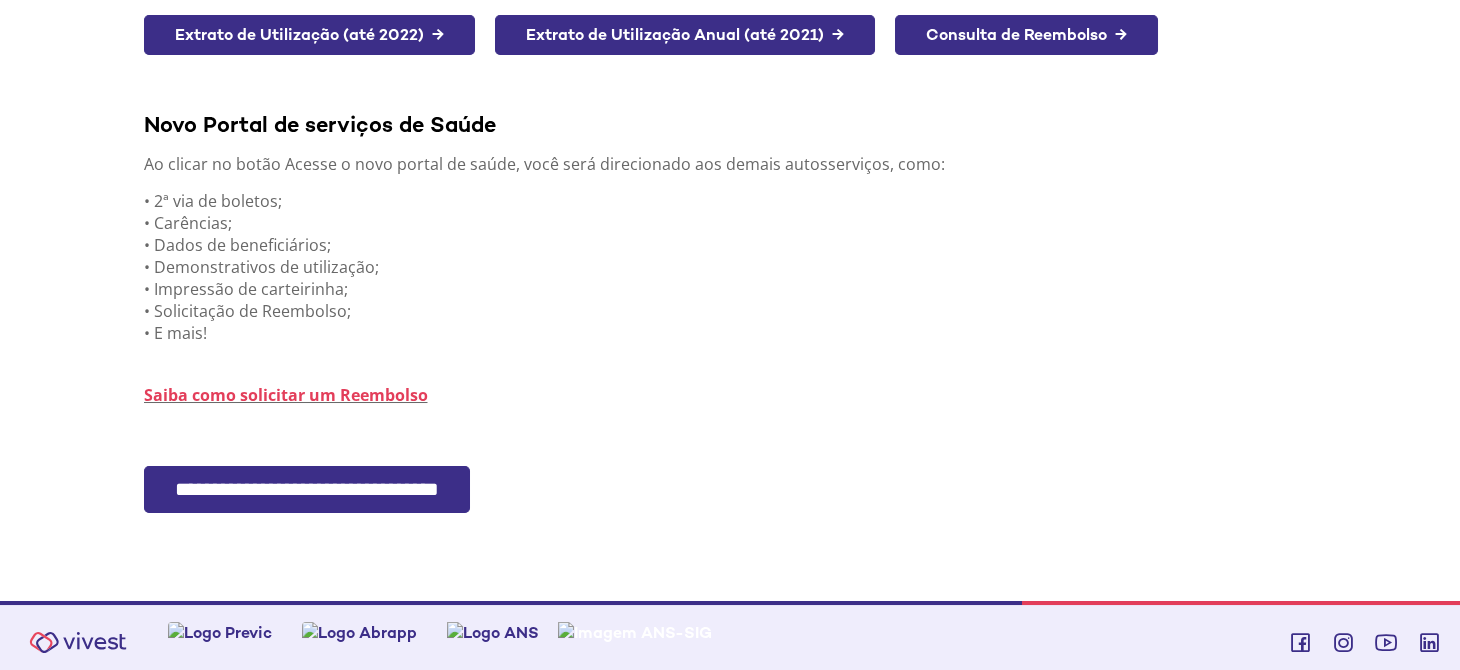 click on "**********" at bounding box center (307, 489) 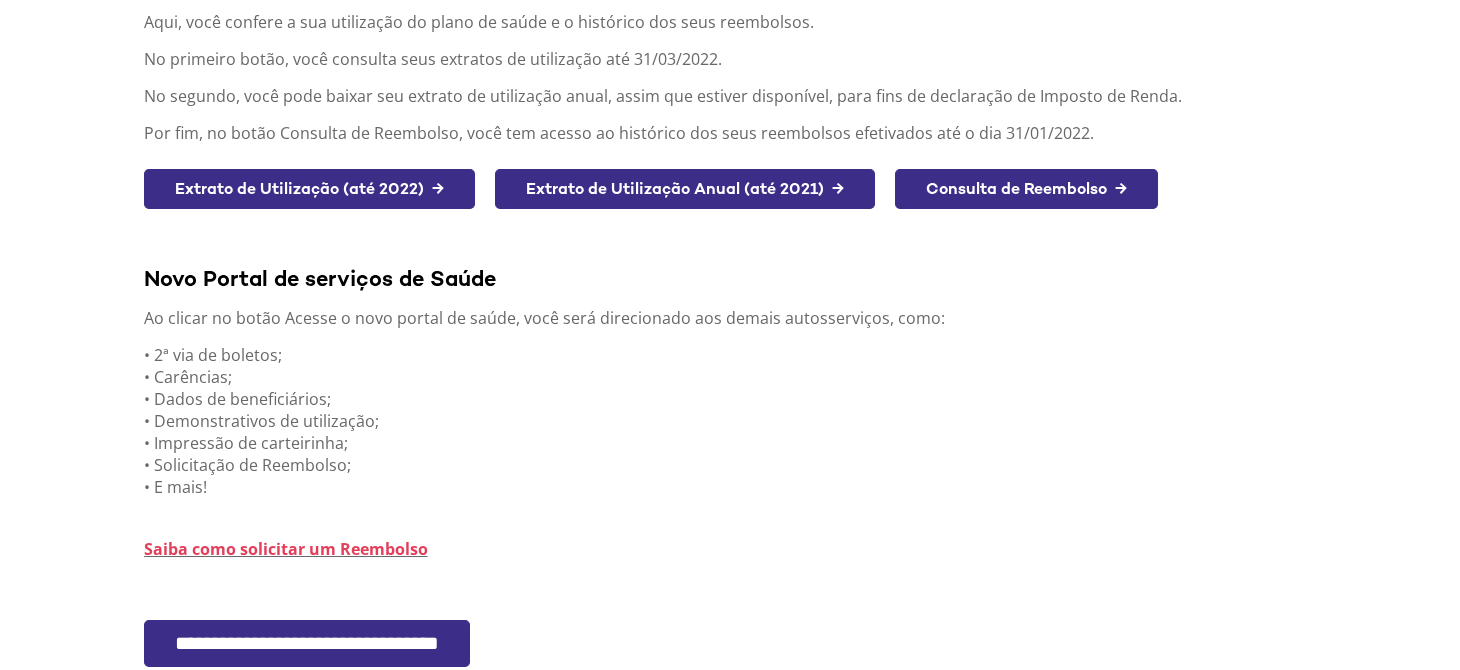 scroll, scrollTop: 465, scrollLeft: 0, axis: vertical 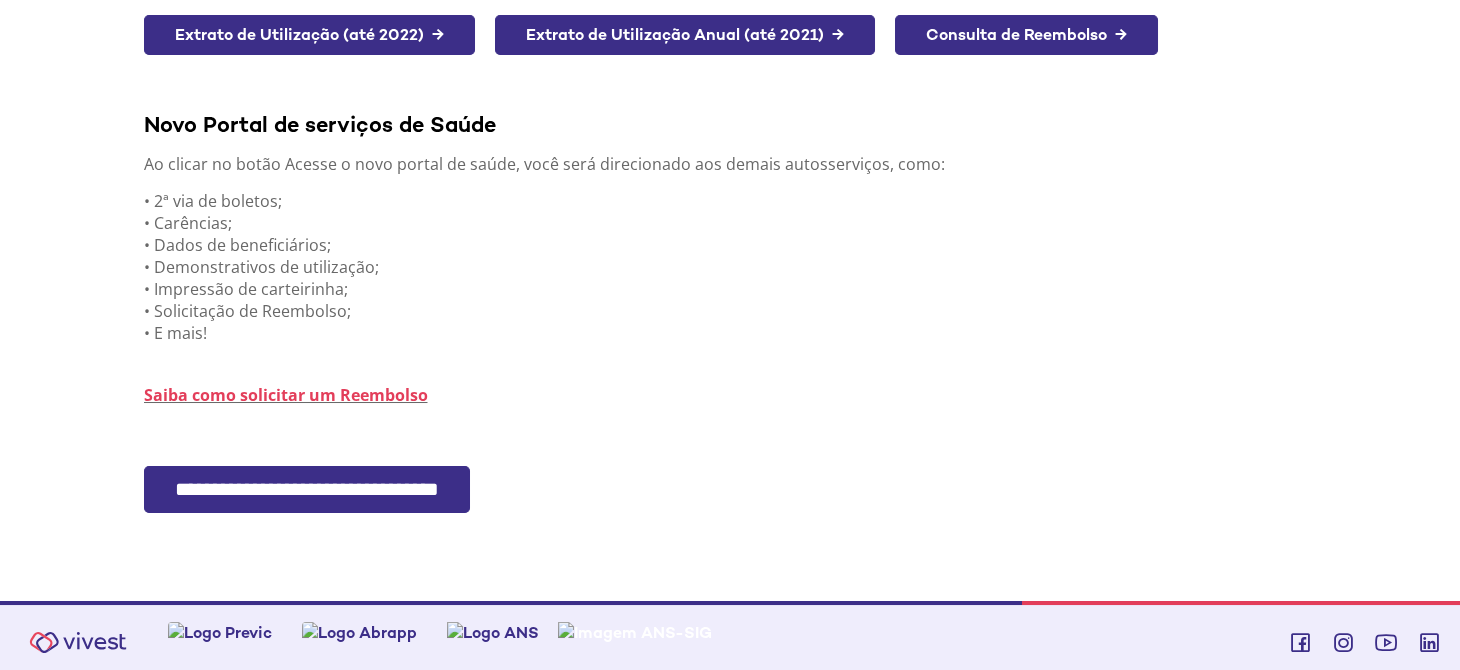 click on "**********" at bounding box center [307, 489] 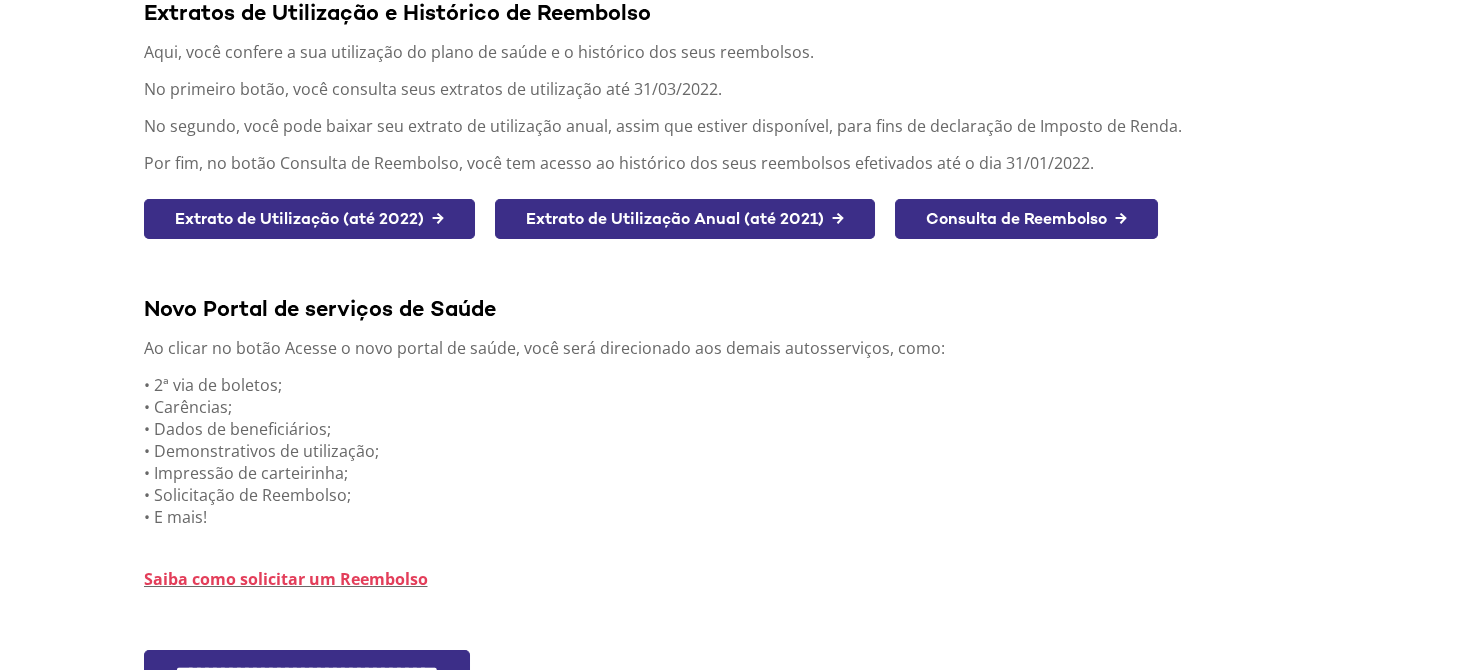 scroll, scrollTop: 0, scrollLeft: 0, axis: both 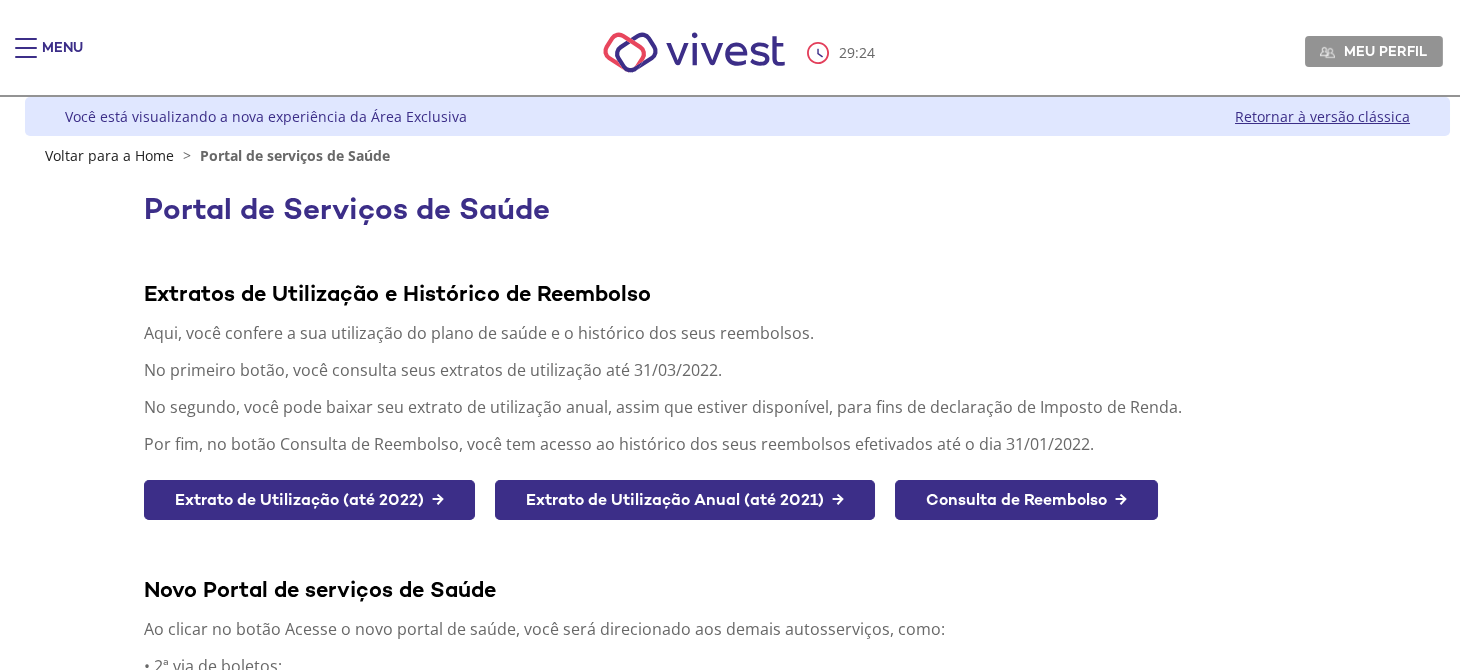 click on "Menu" at bounding box center (35, 58) 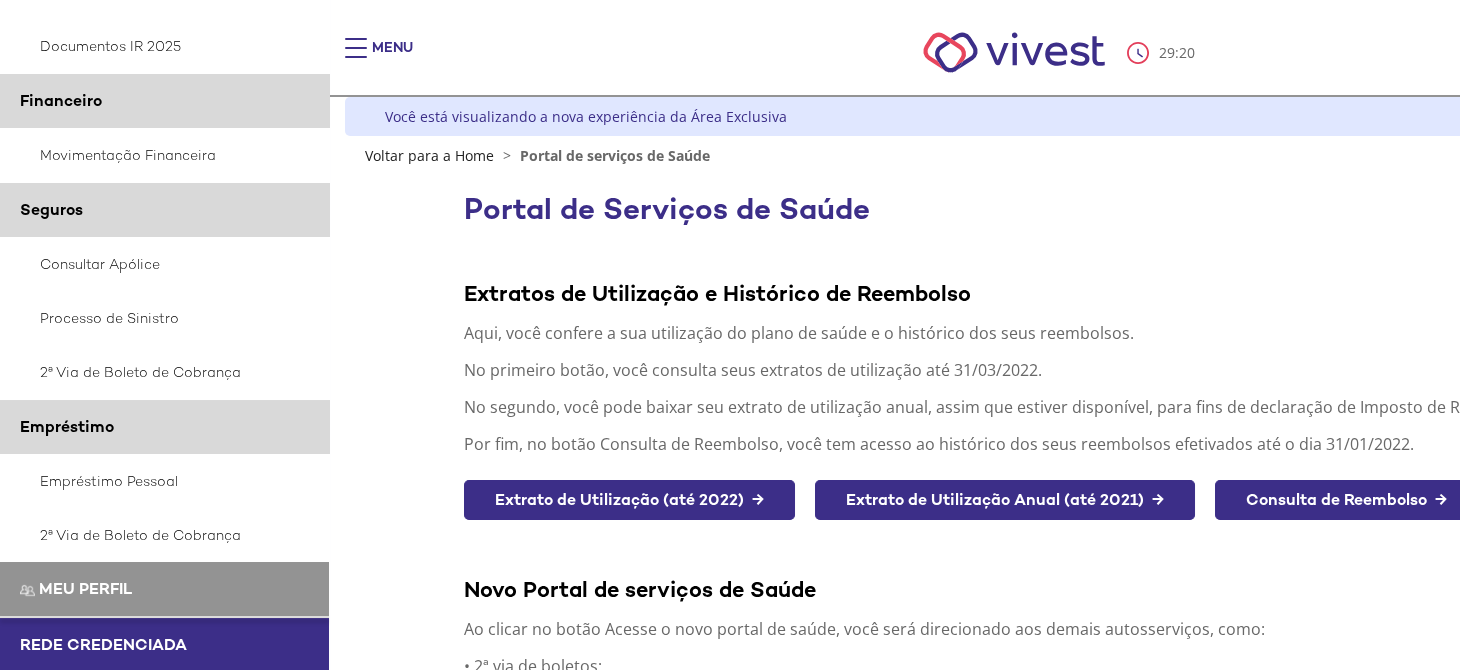 scroll, scrollTop: 403, scrollLeft: 0, axis: vertical 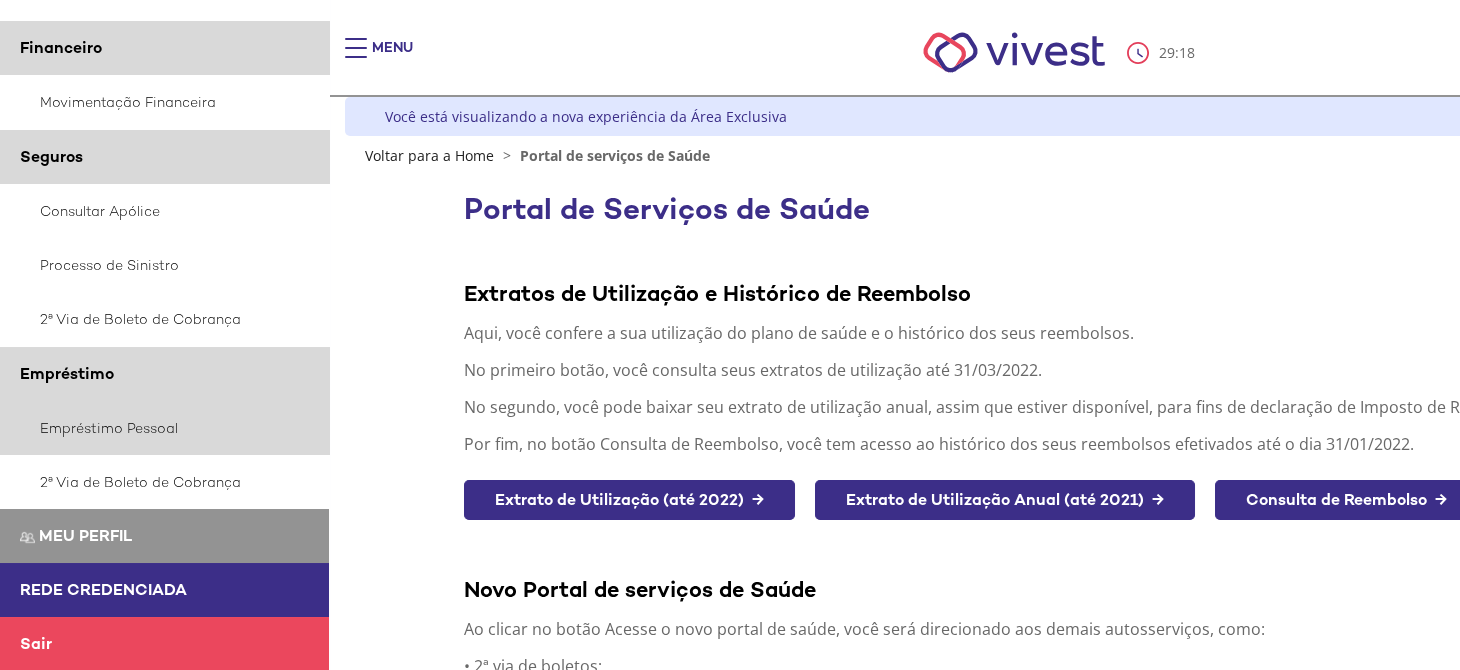 click on "Empréstimo Pessoal" at bounding box center (165, 428) 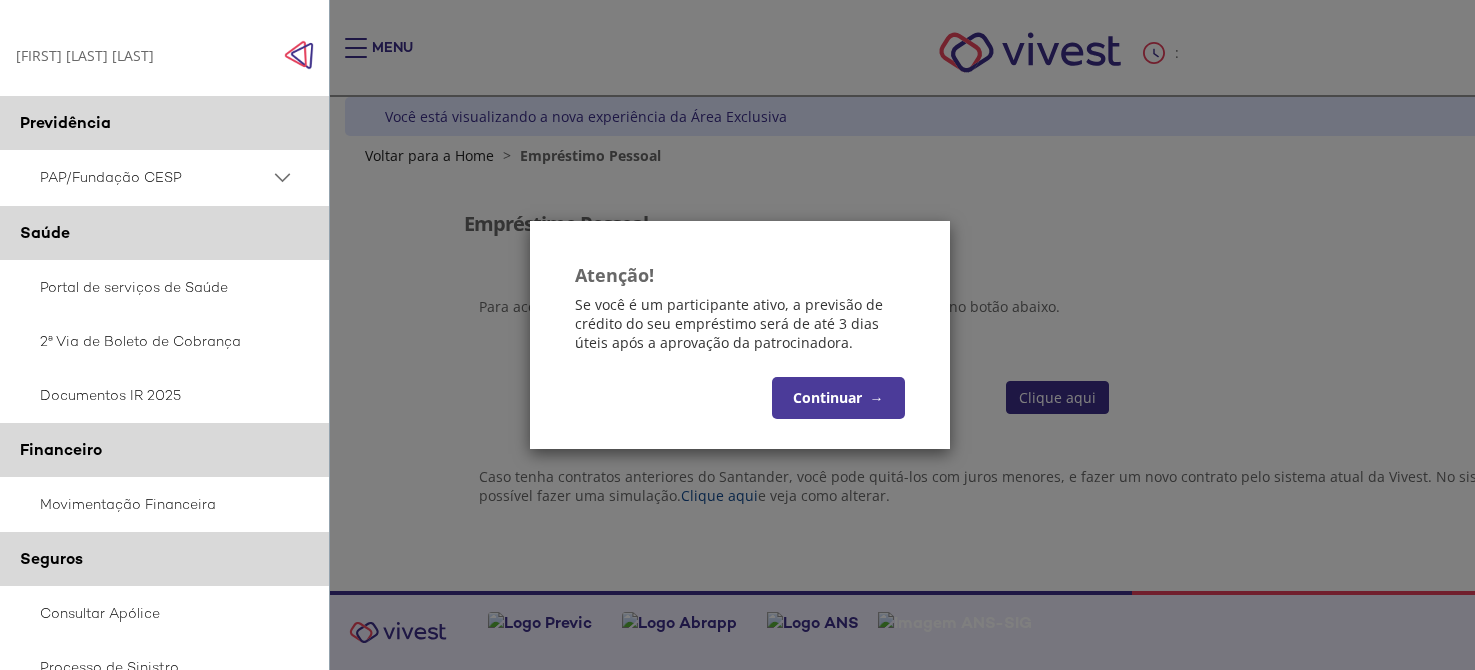 scroll, scrollTop: 0, scrollLeft: 0, axis: both 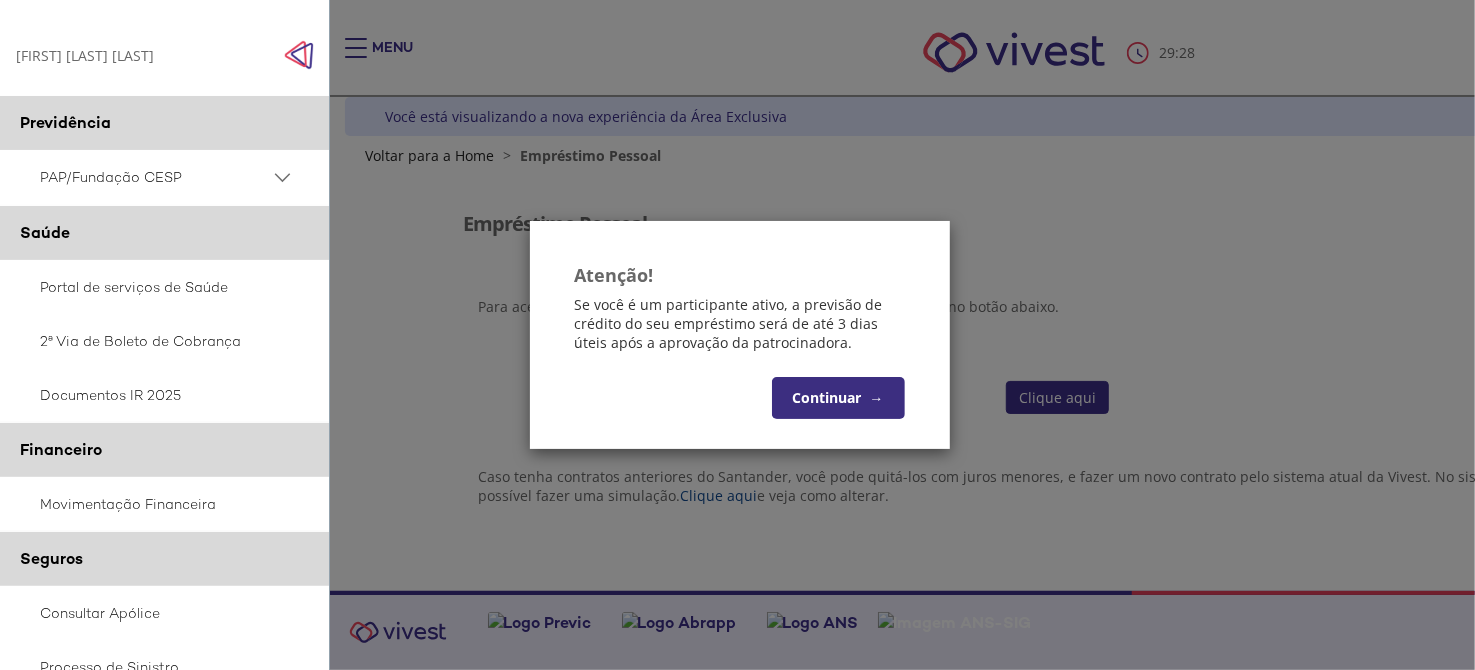 click on "Continuar  →" at bounding box center [838, 398] 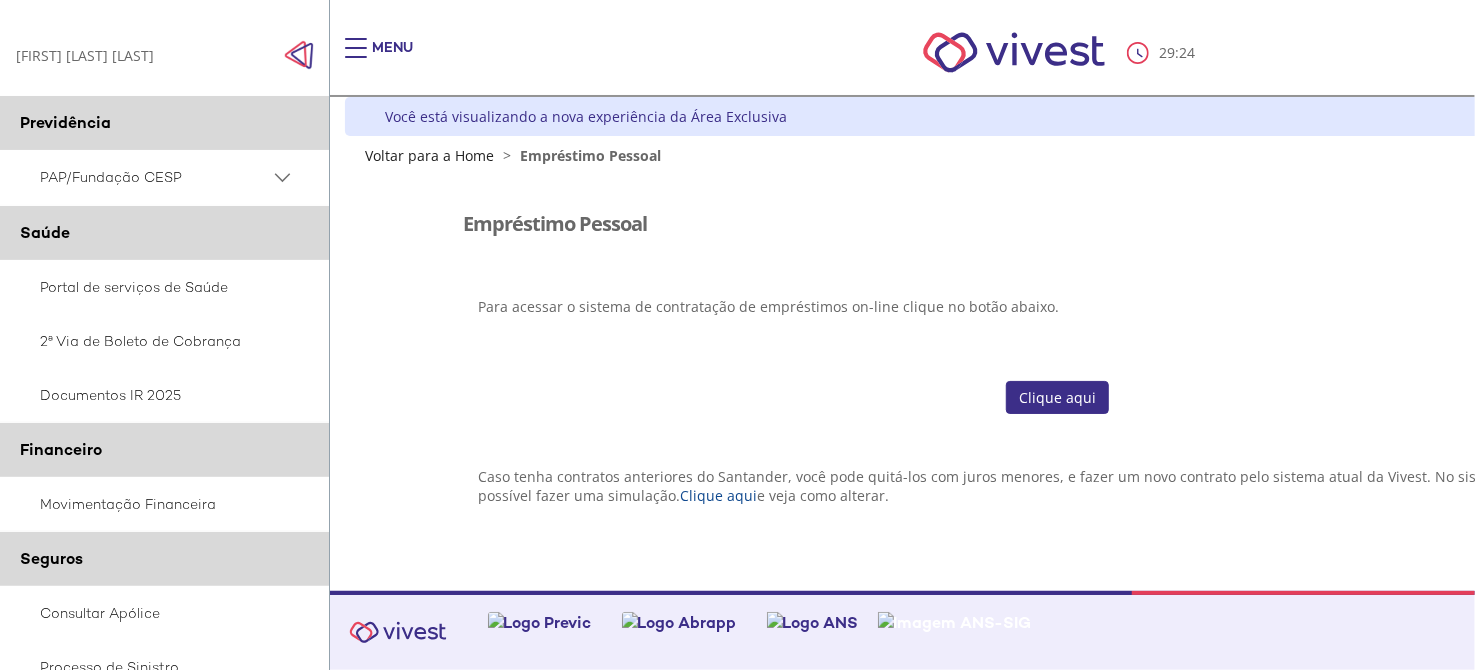 click on "Clique aqui" at bounding box center (1057, 398) 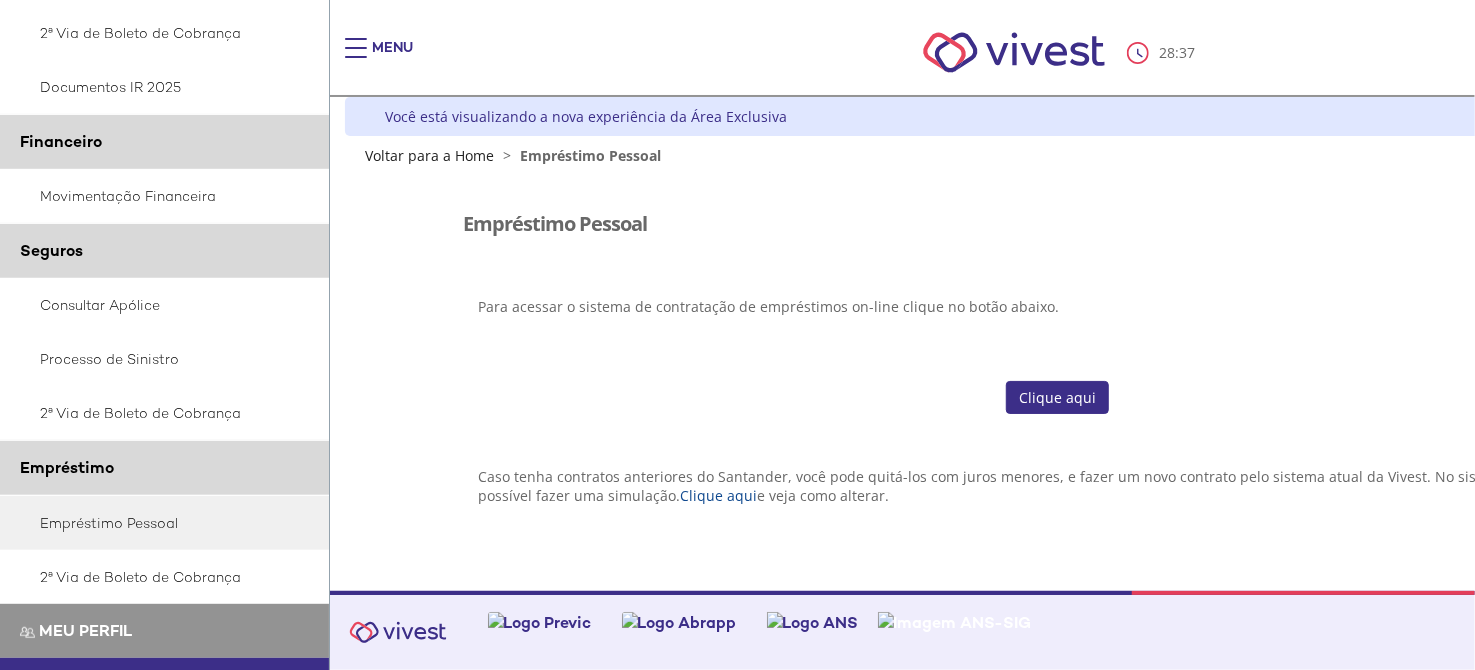 scroll, scrollTop: 403, scrollLeft: 0, axis: vertical 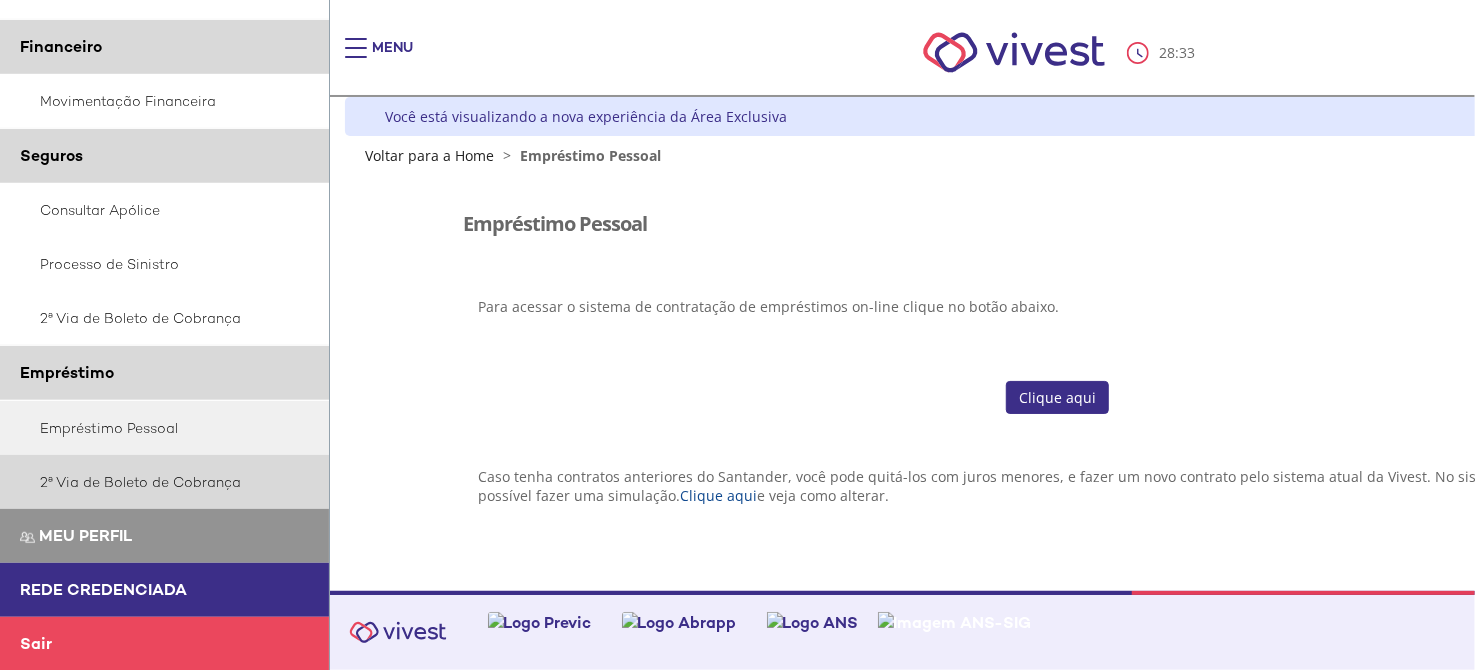 click on "2ª Via de Boleto de Cobrança" at bounding box center (165, 482) 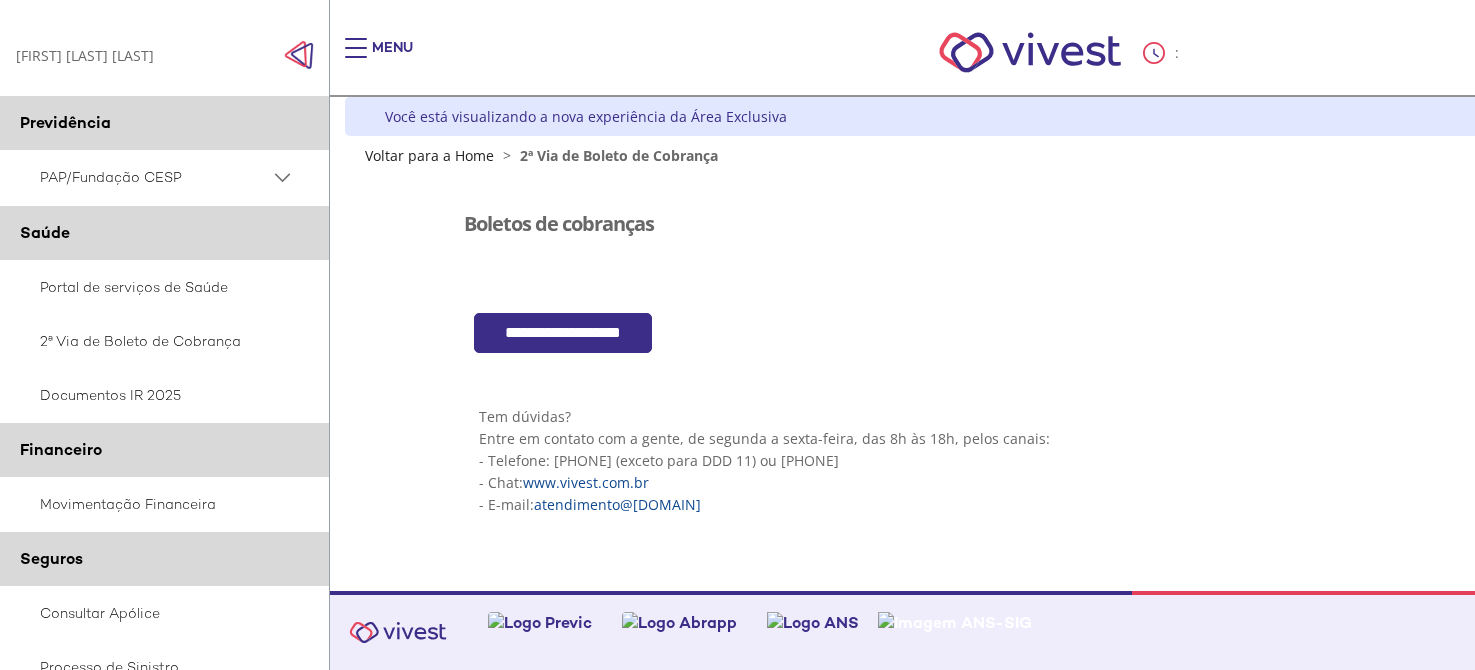 scroll, scrollTop: 0, scrollLeft: 0, axis: both 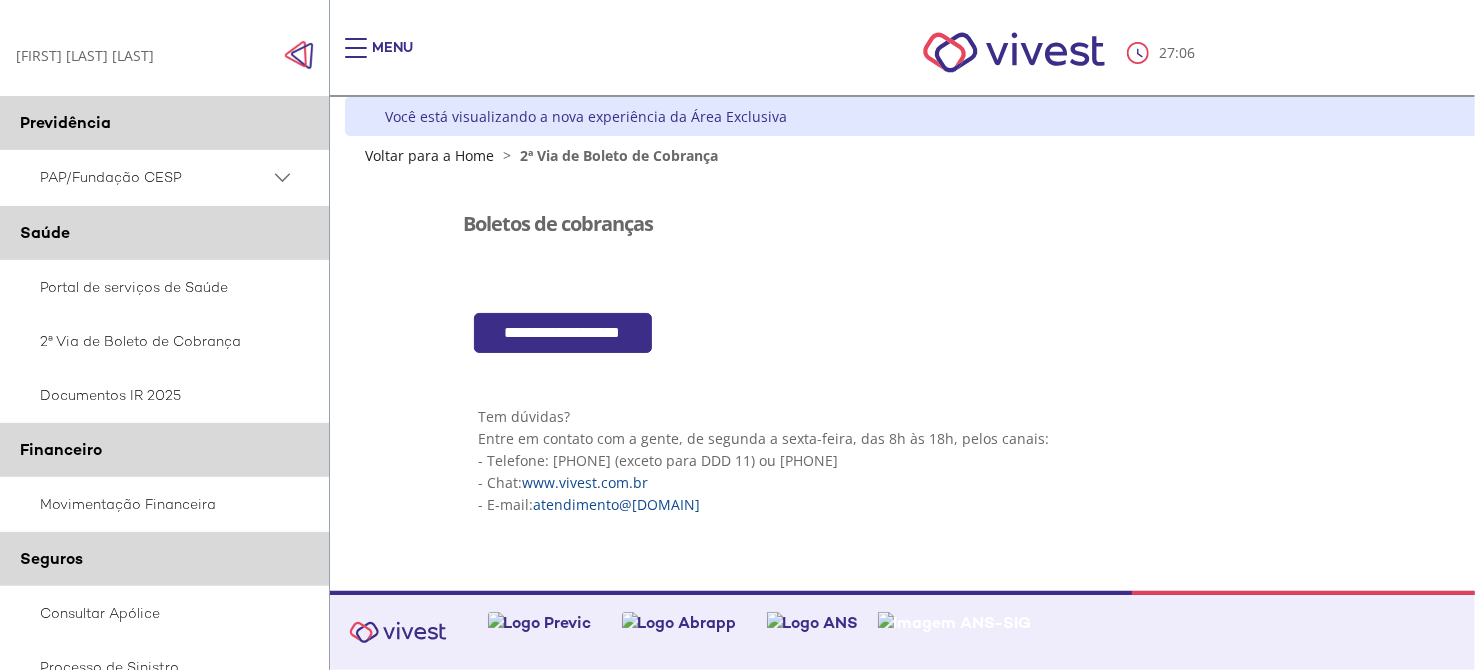 click on "**********" at bounding box center [563, 333] 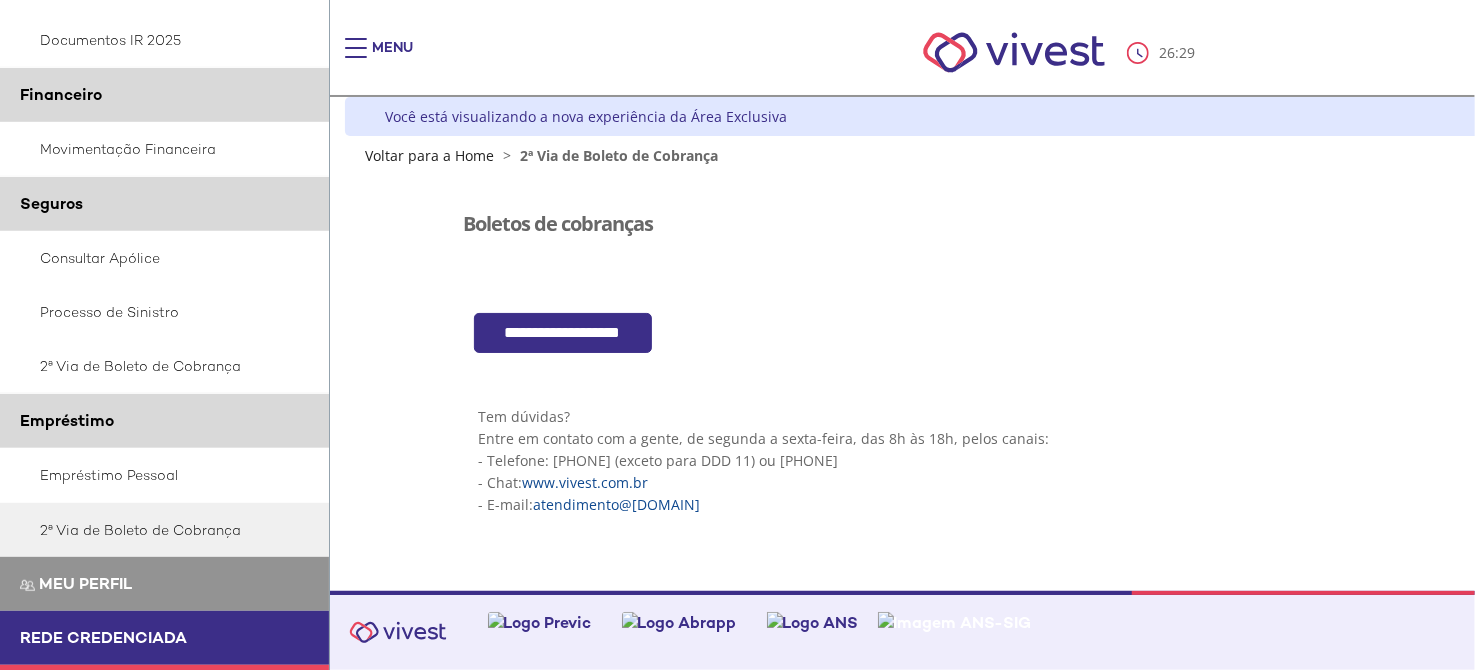 scroll, scrollTop: 403, scrollLeft: 0, axis: vertical 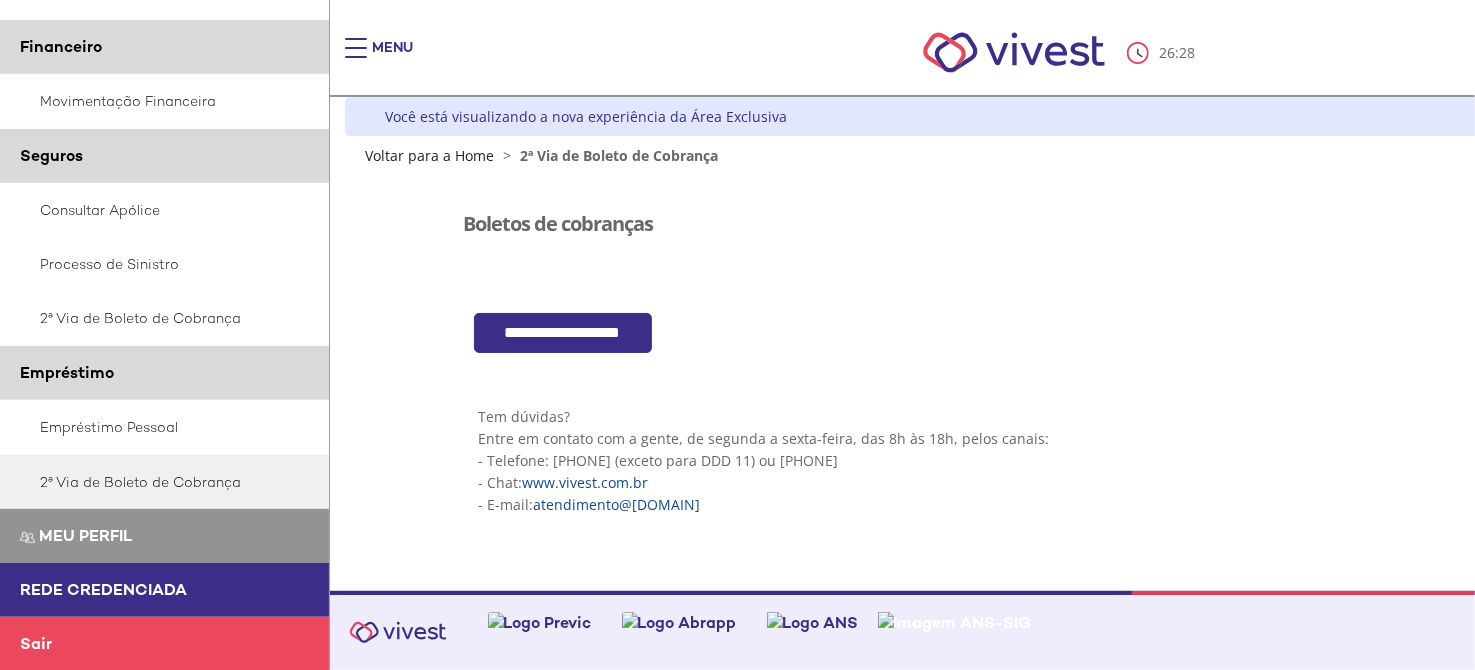 click on "Rede Credenciada" at bounding box center [164, 590] 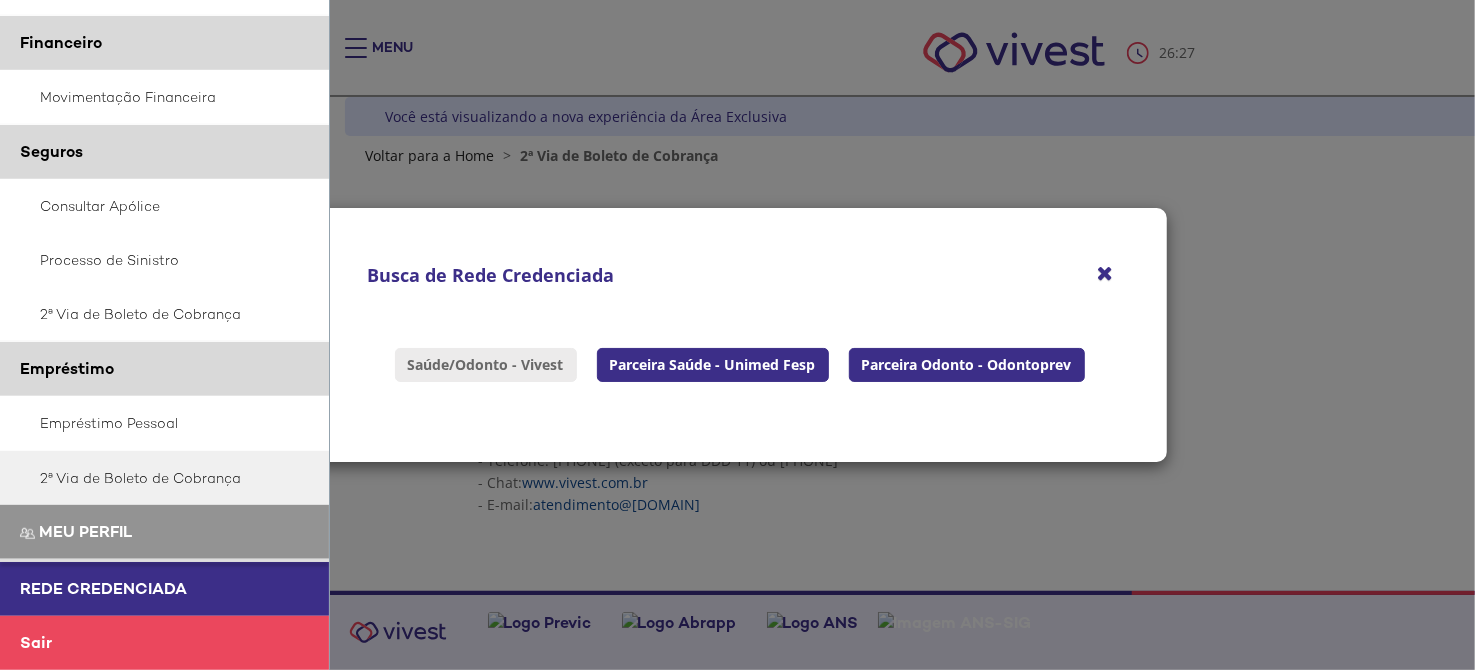 scroll, scrollTop: 403, scrollLeft: 0, axis: vertical 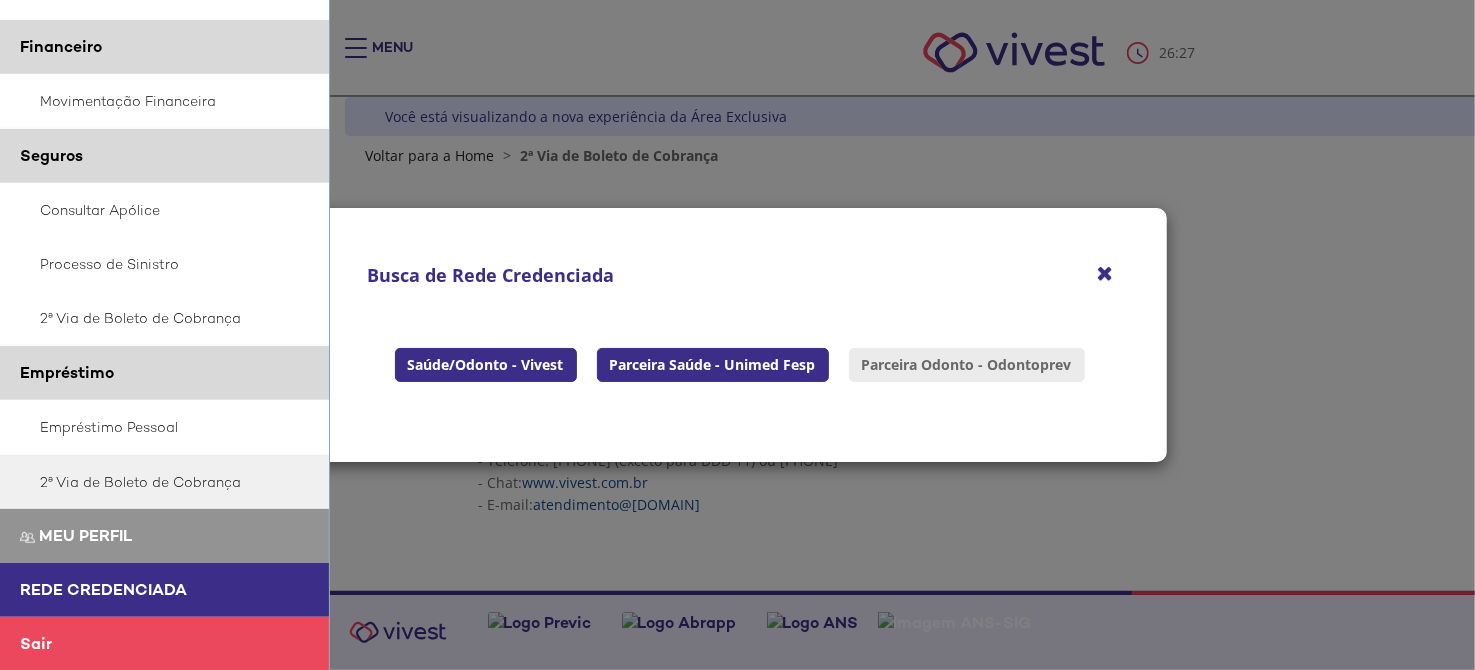 click on "Parceira Odonto - Odontoprev" at bounding box center [967, 365] 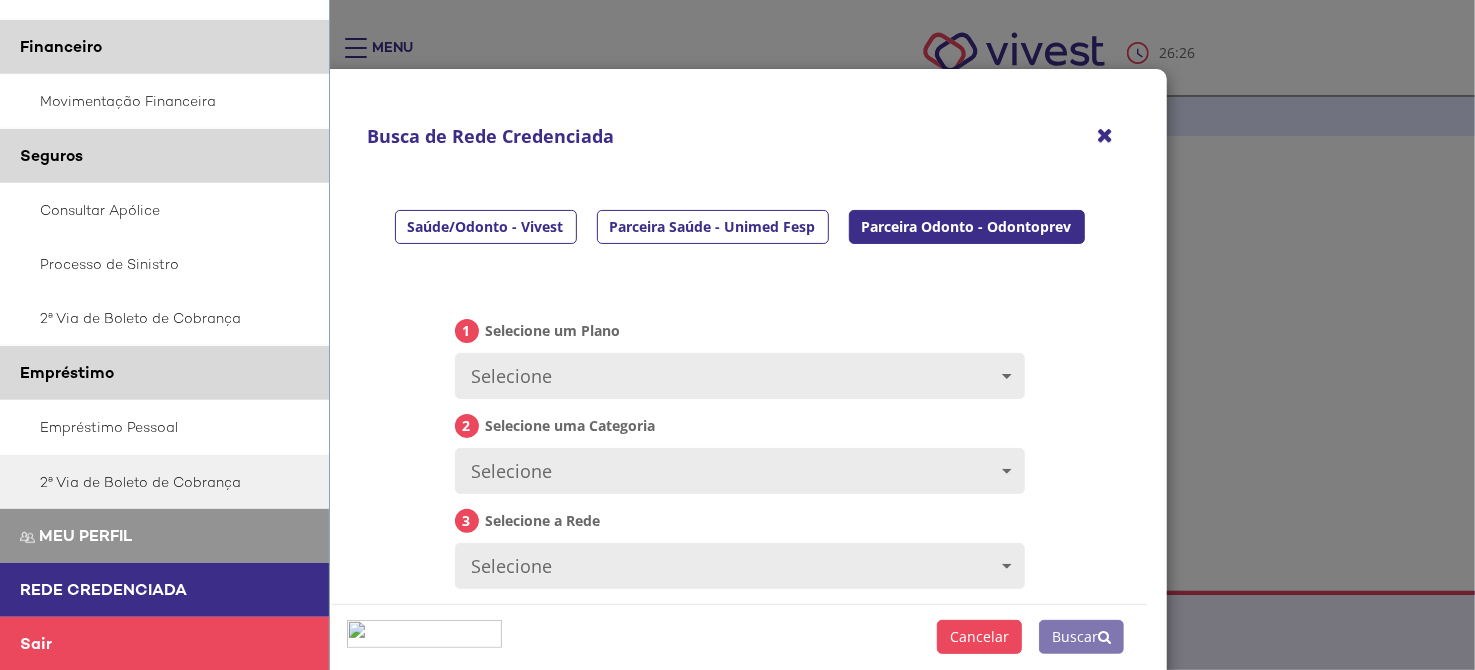 scroll, scrollTop: 133, scrollLeft: 0, axis: vertical 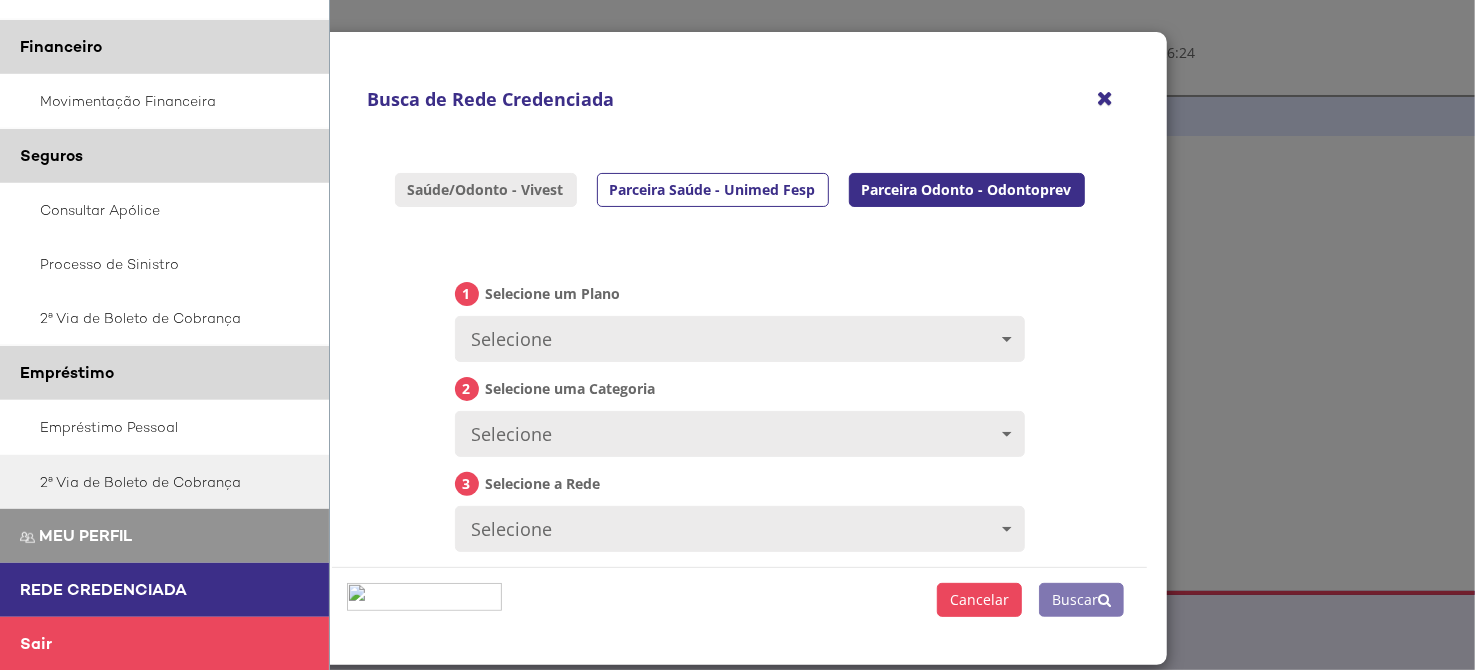 click on "Saúde/Odonto - Vivest" at bounding box center [486, 190] 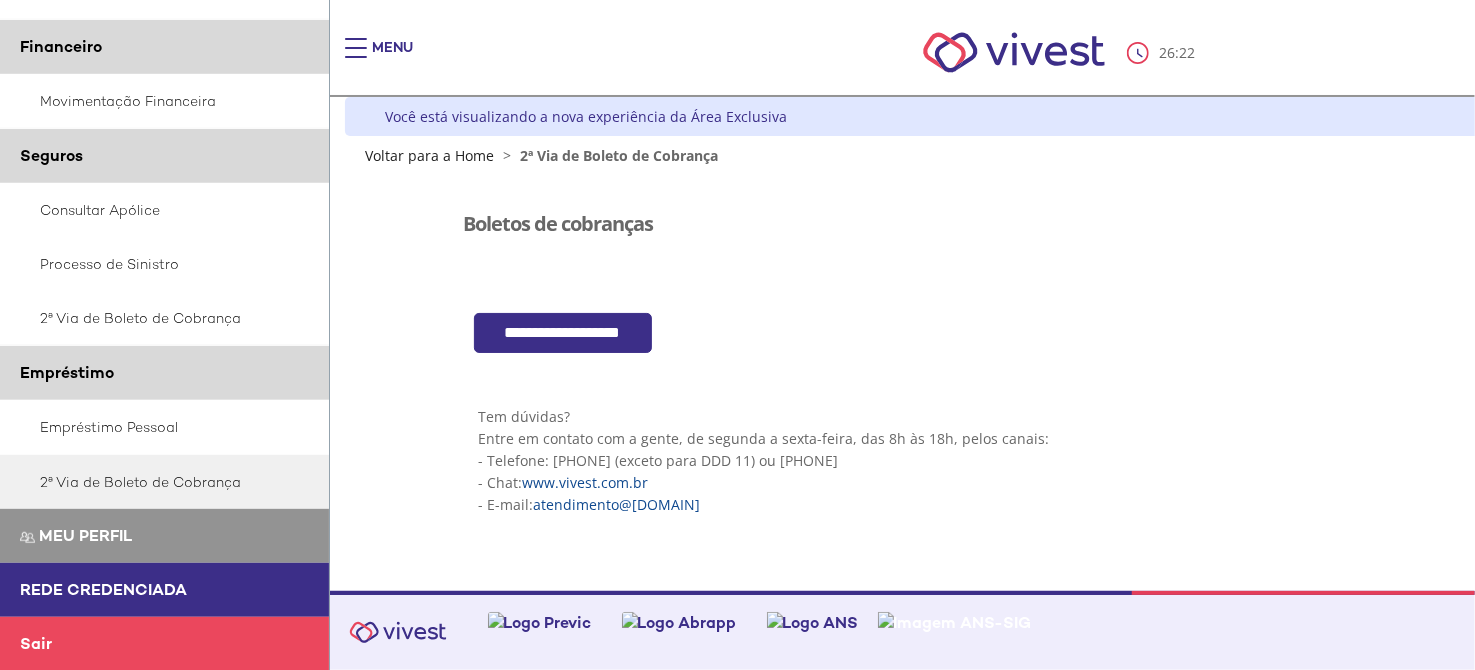 scroll, scrollTop: 0, scrollLeft: 0, axis: both 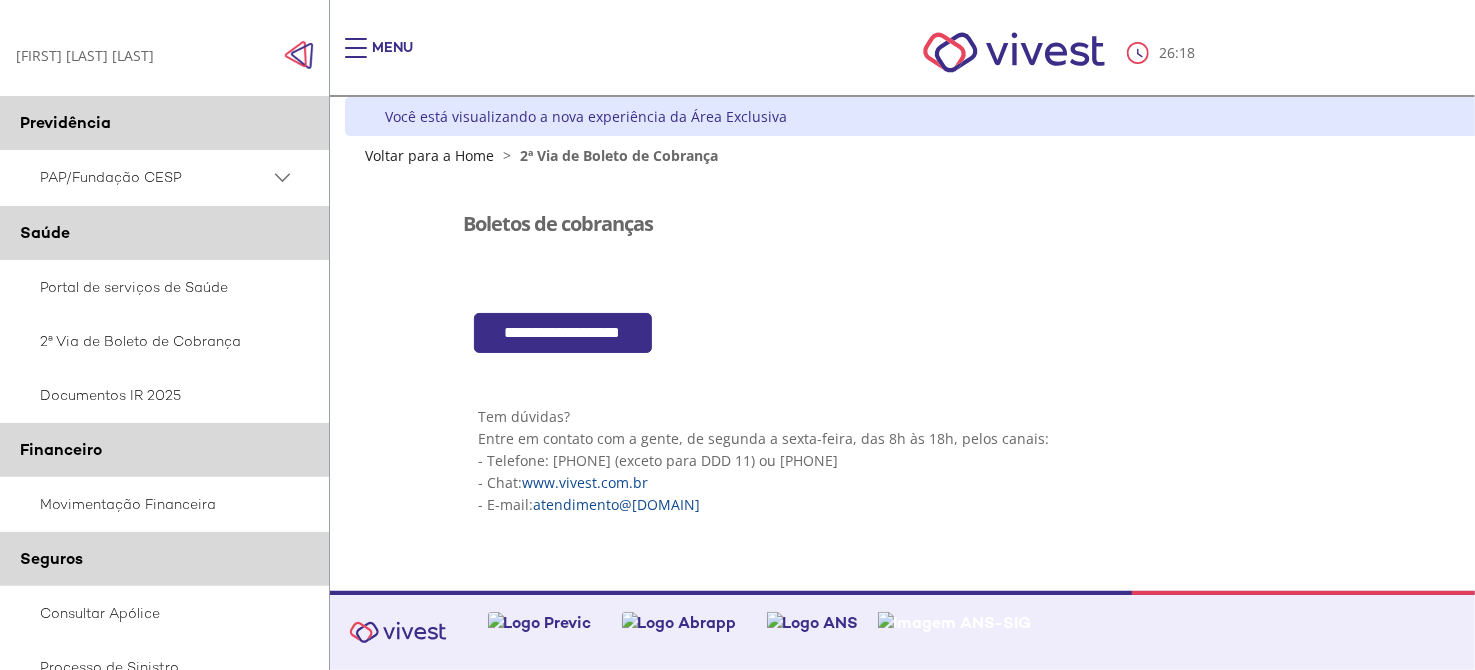 click at bounding box center (299, 55) 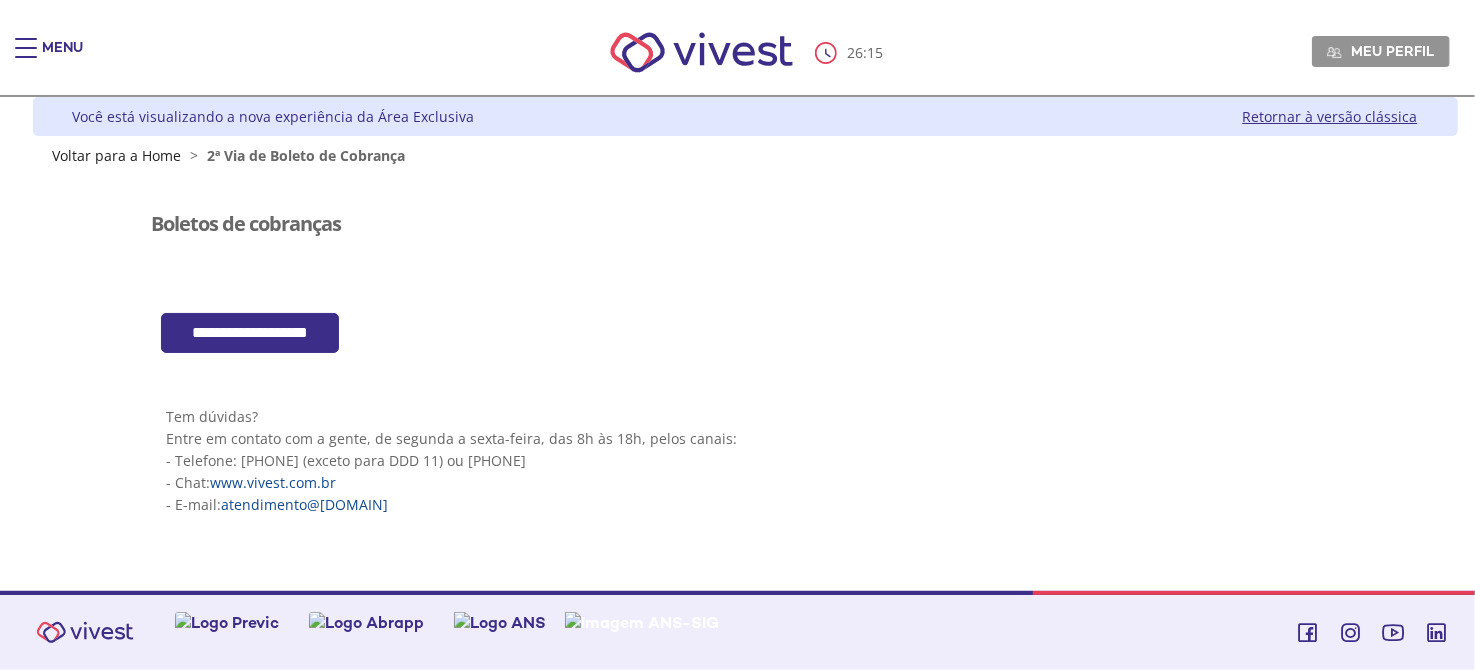 click at bounding box center [26, 58] 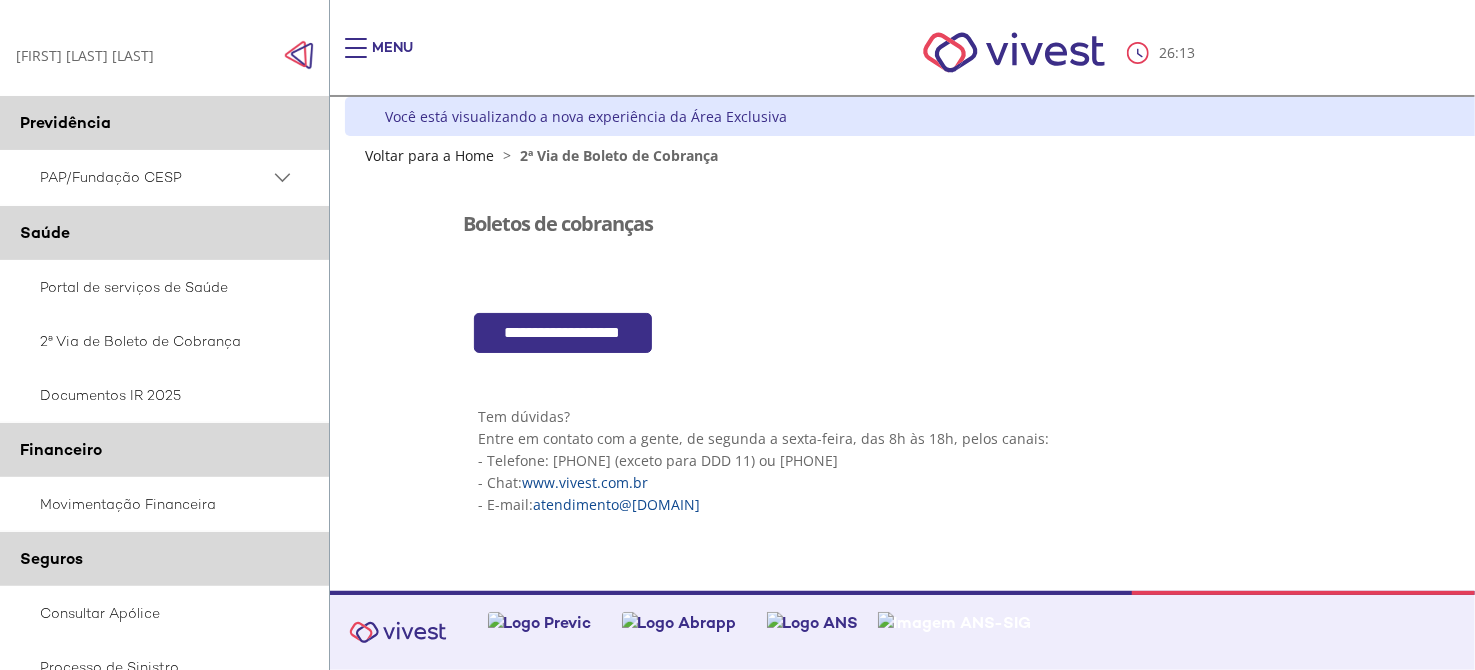 click on "PAP/Fundação CESP" at bounding box center [155, 177] 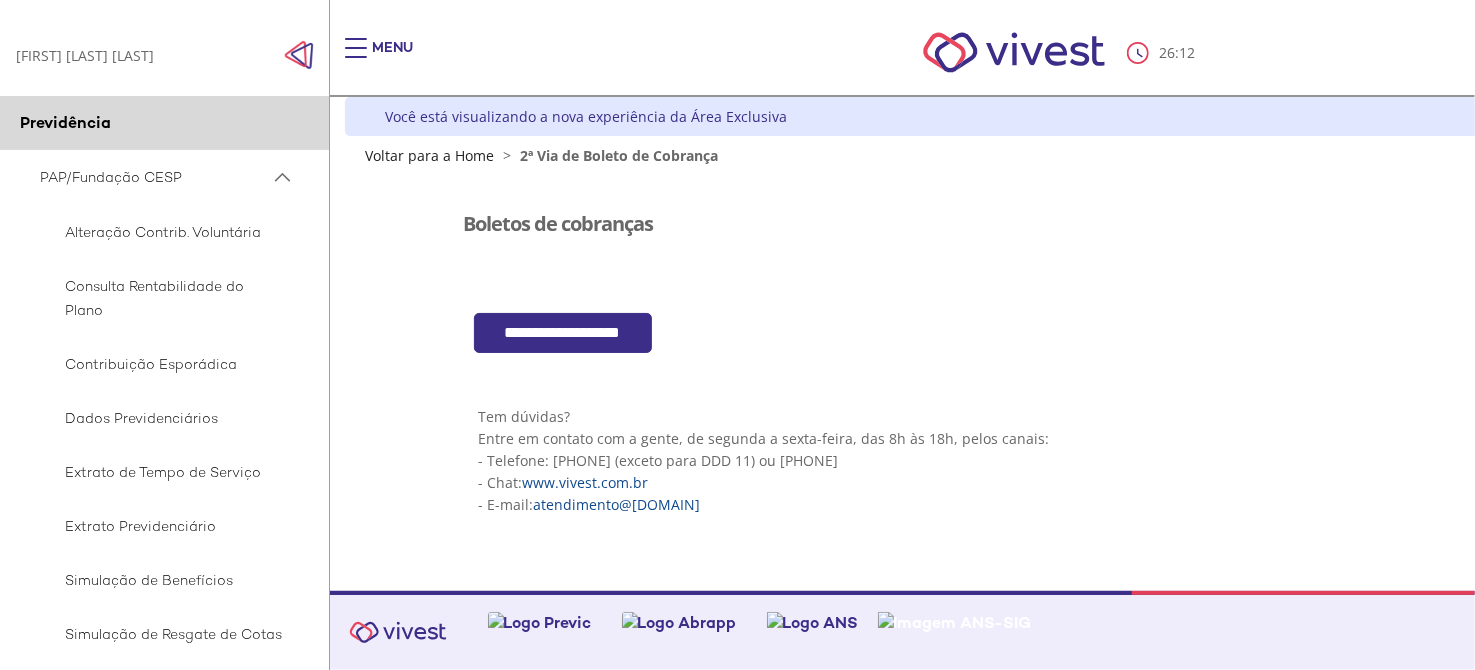 click on "PAP/Fundação CESP" at bounding box center (155, 177) 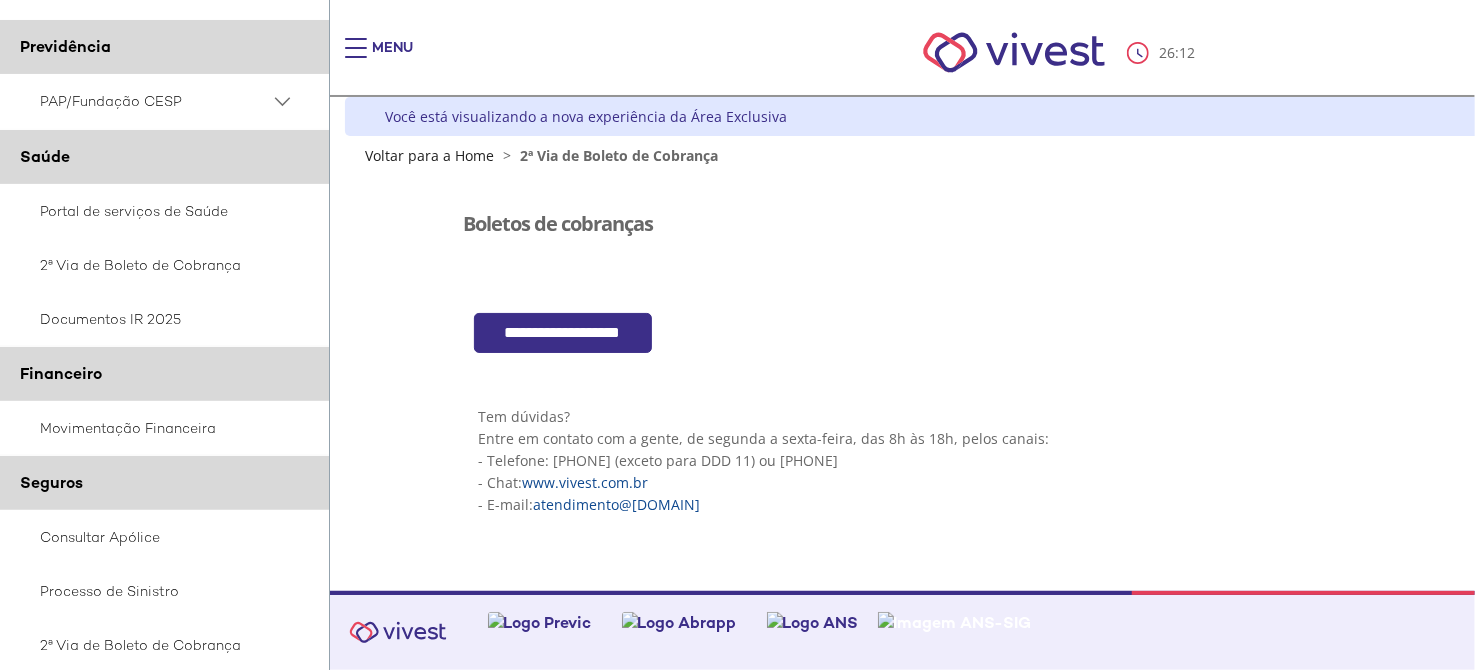 scroll, scrollTop: 133, scrollLeft: 0, axis: vertical 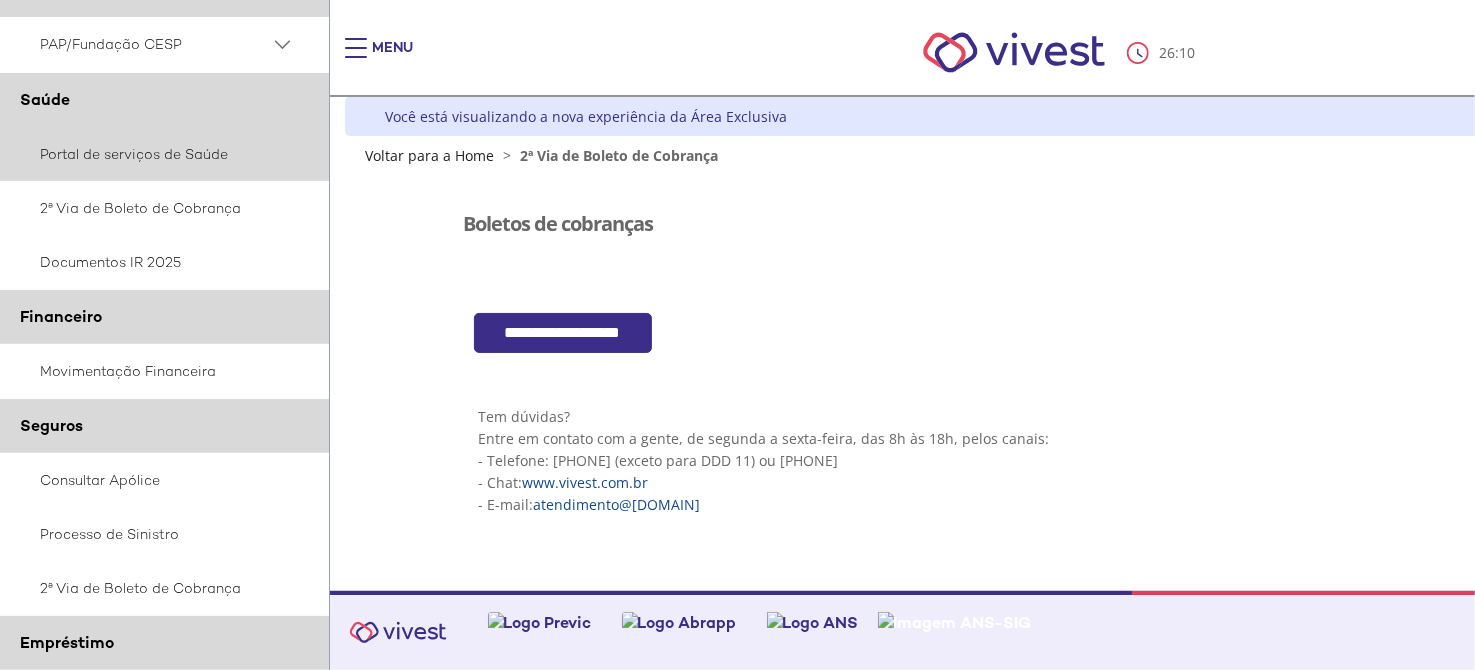 click on "Portal de serviços de Saúde" at bounding box center [165, 154] 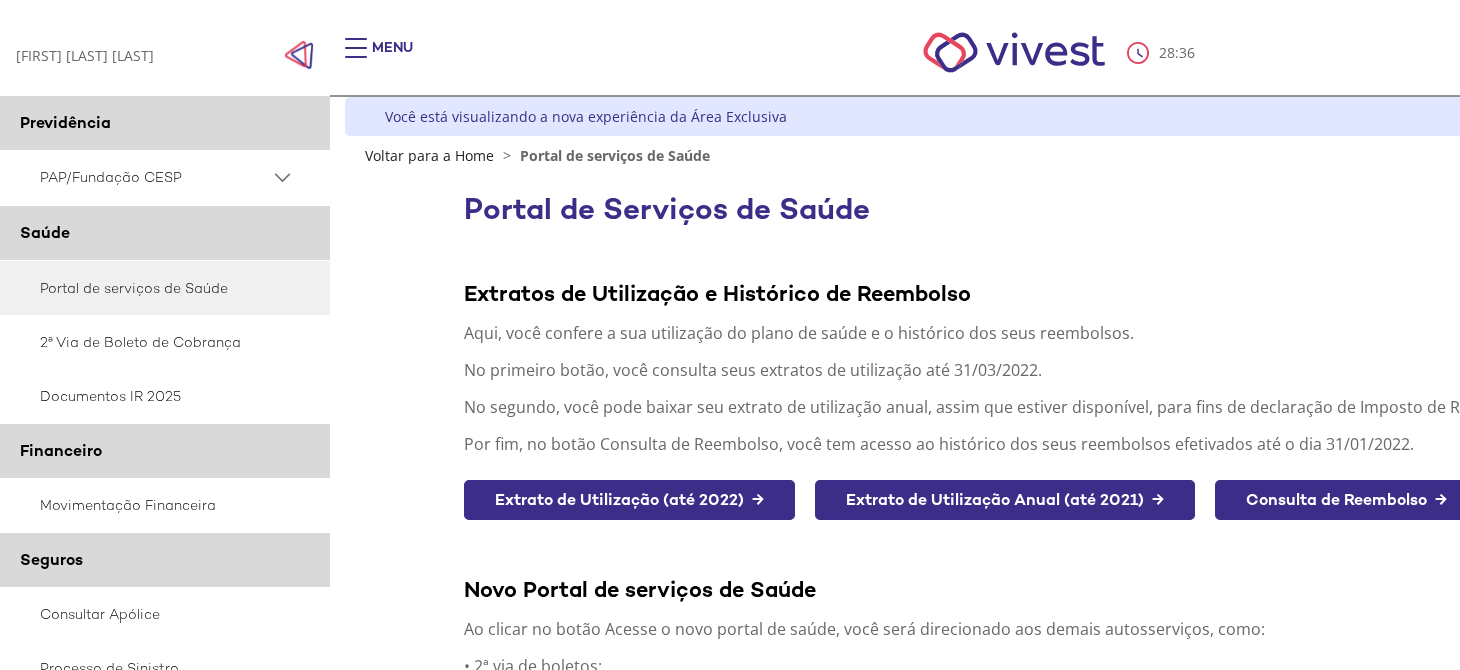 scroll, scrollTop: 400, scrollLeft: 0, axis: vertical 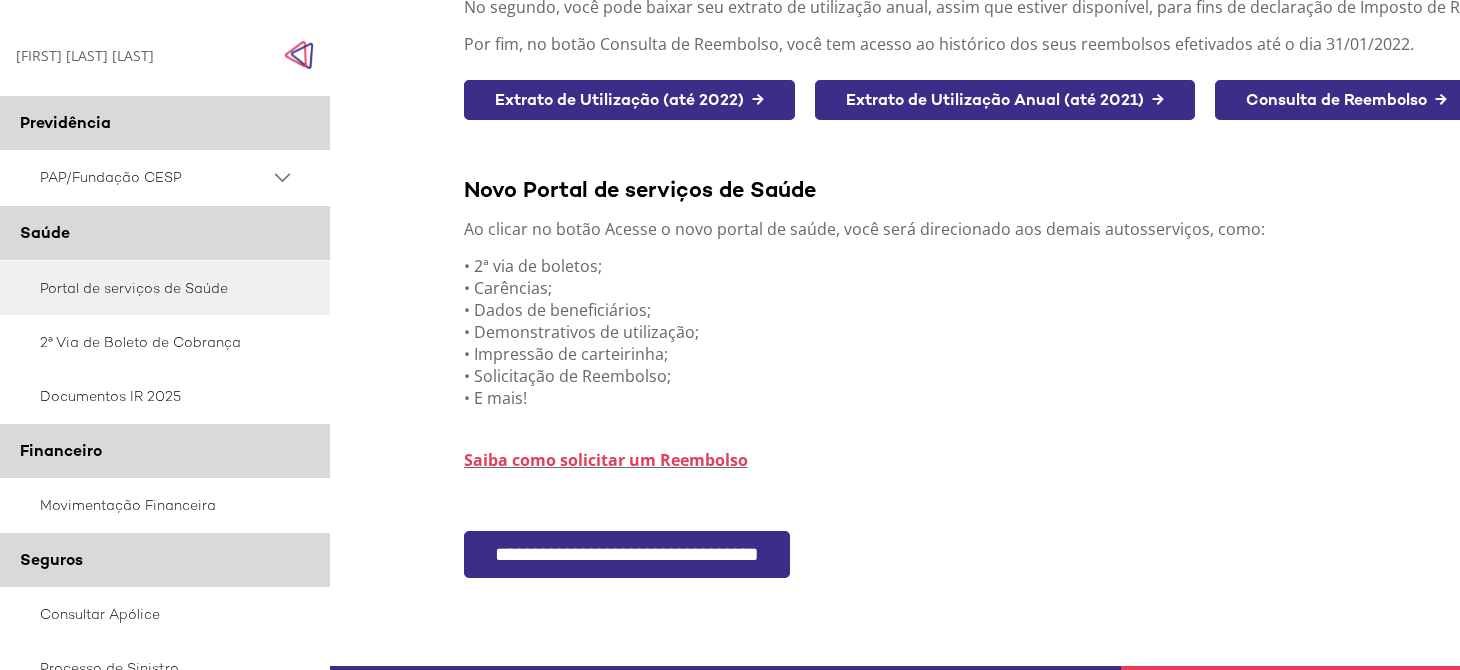 click on "**********" at bounding box center [627, 554] 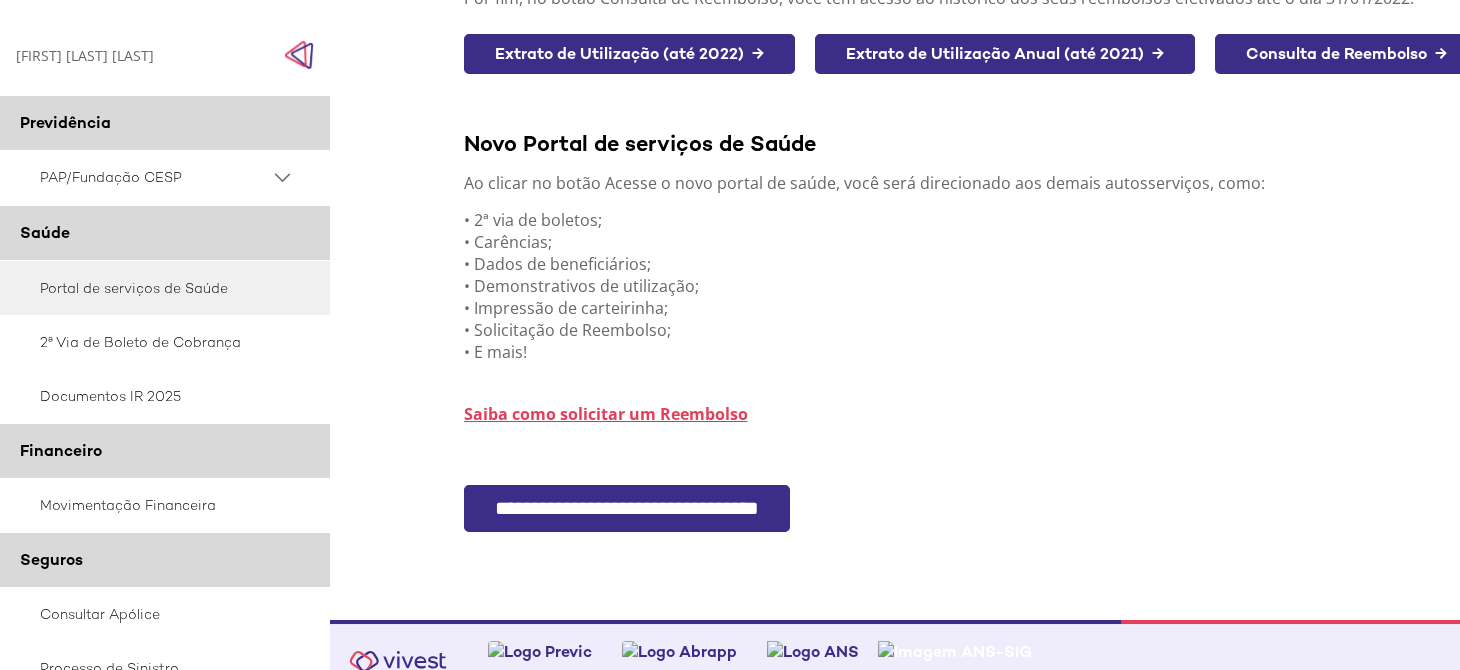 scroll, scrollTop: 465, scrollLeft: 0, axis: vertical 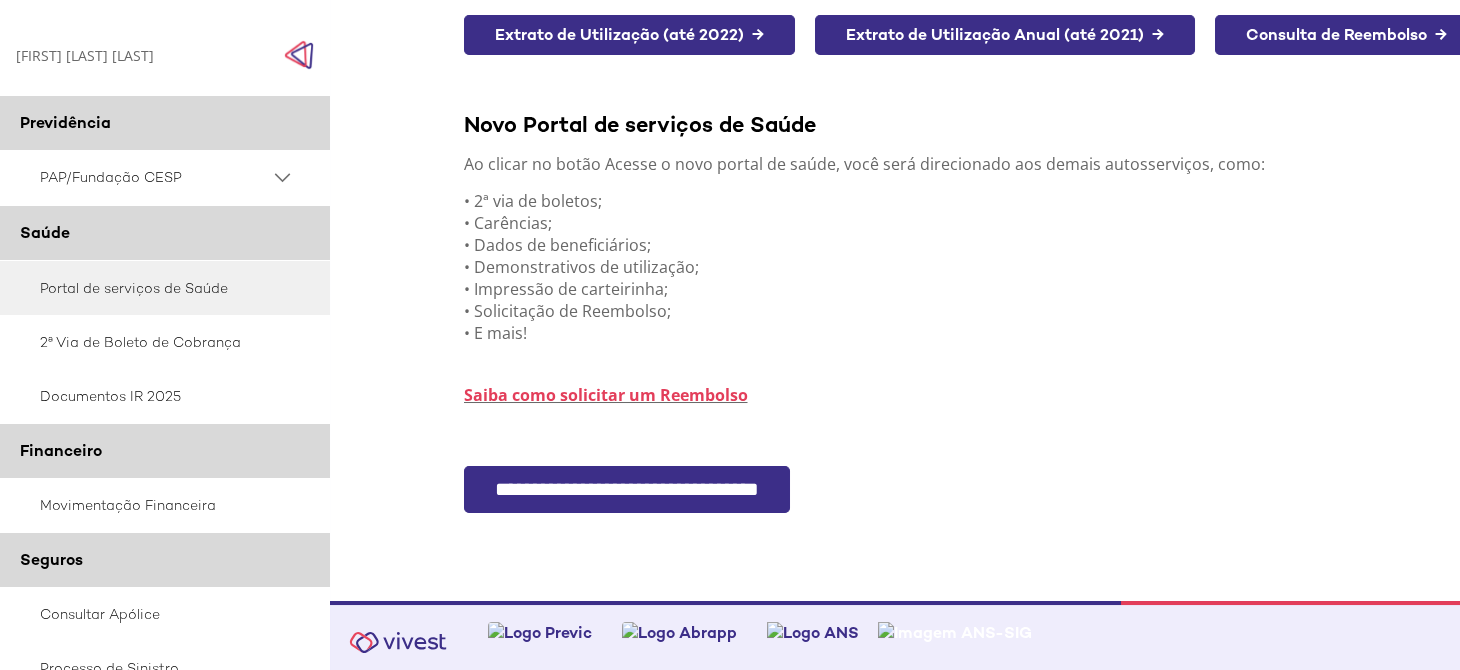click on "**********" at bounding box center [627, 489] 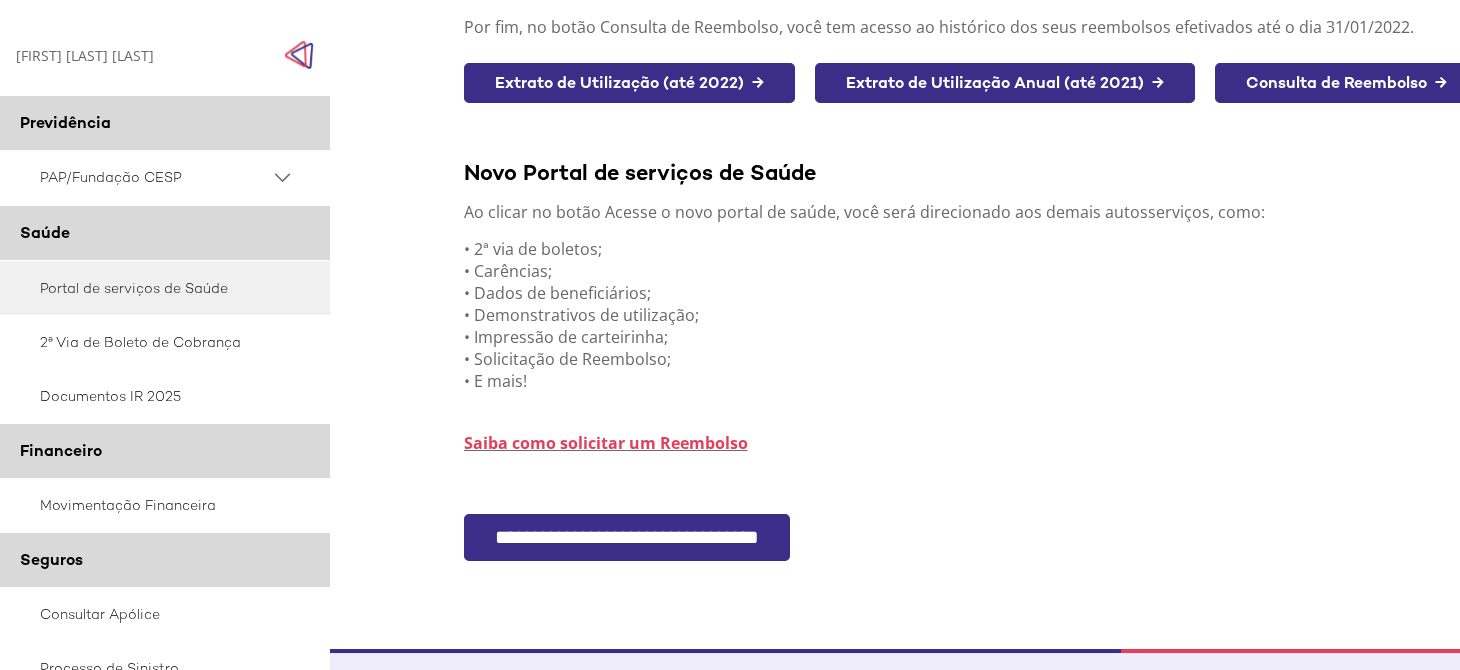 scroll, scrollTop: 465, scrollLeft: 0, axis: vertical 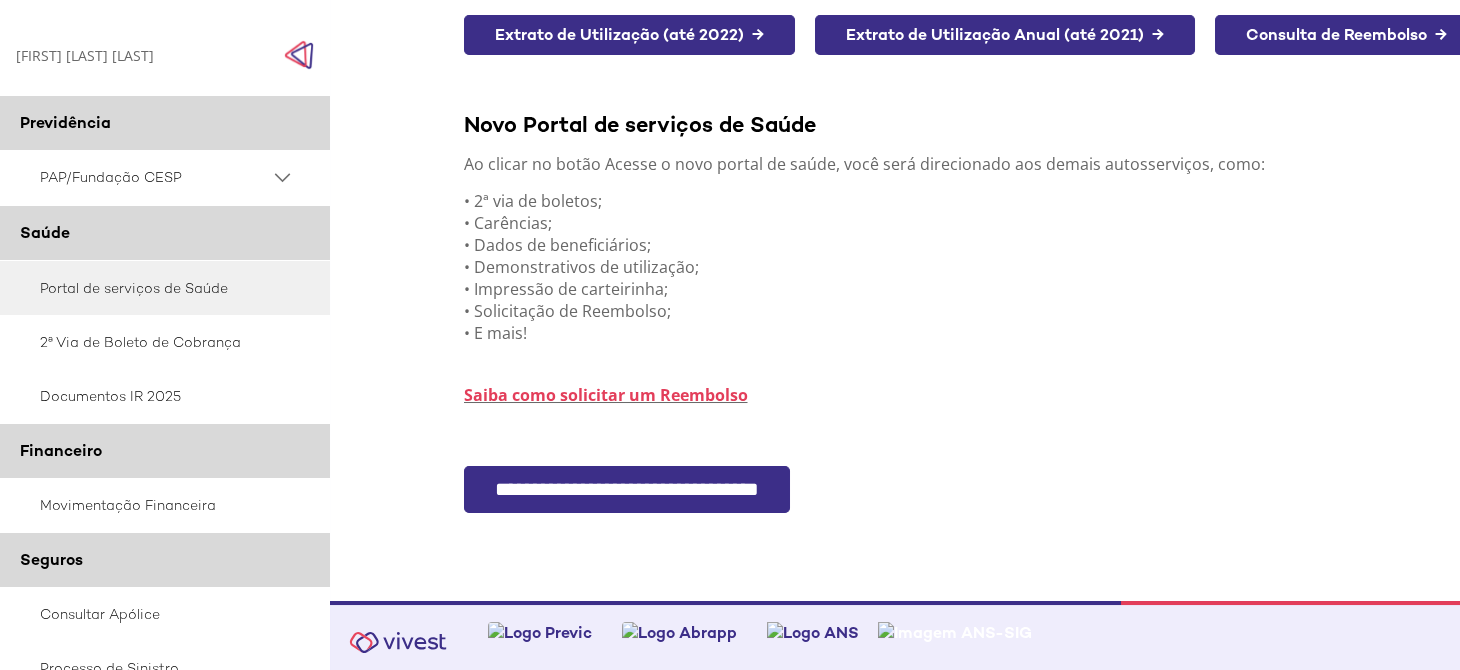 click on "**********" at bounding box center [627, 489] 